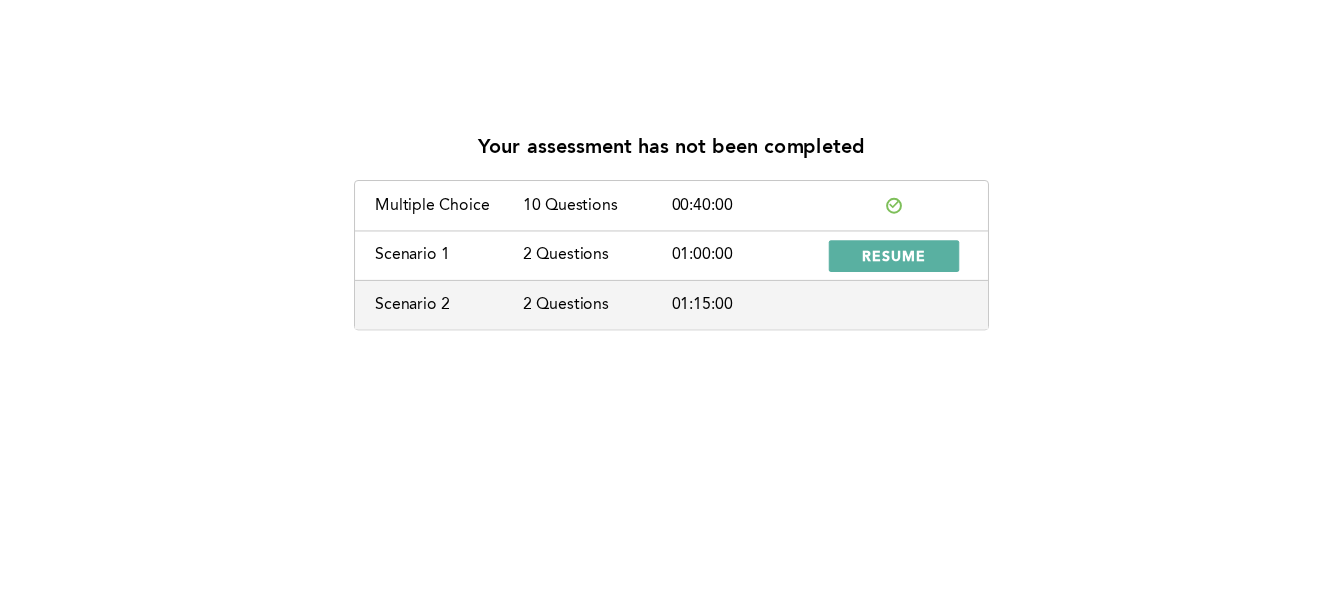 scroll, scrollTop: 0, scrollLeft: 0, axis: both 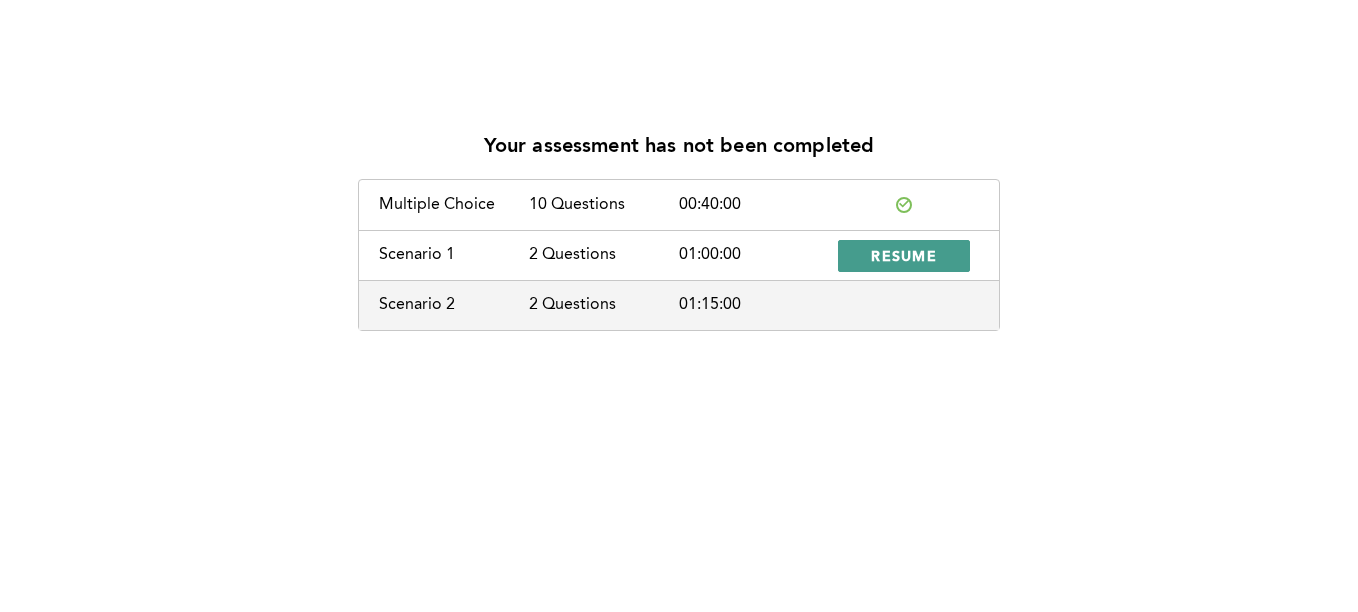 click on "RESUME" at bounding box center [904, 255] 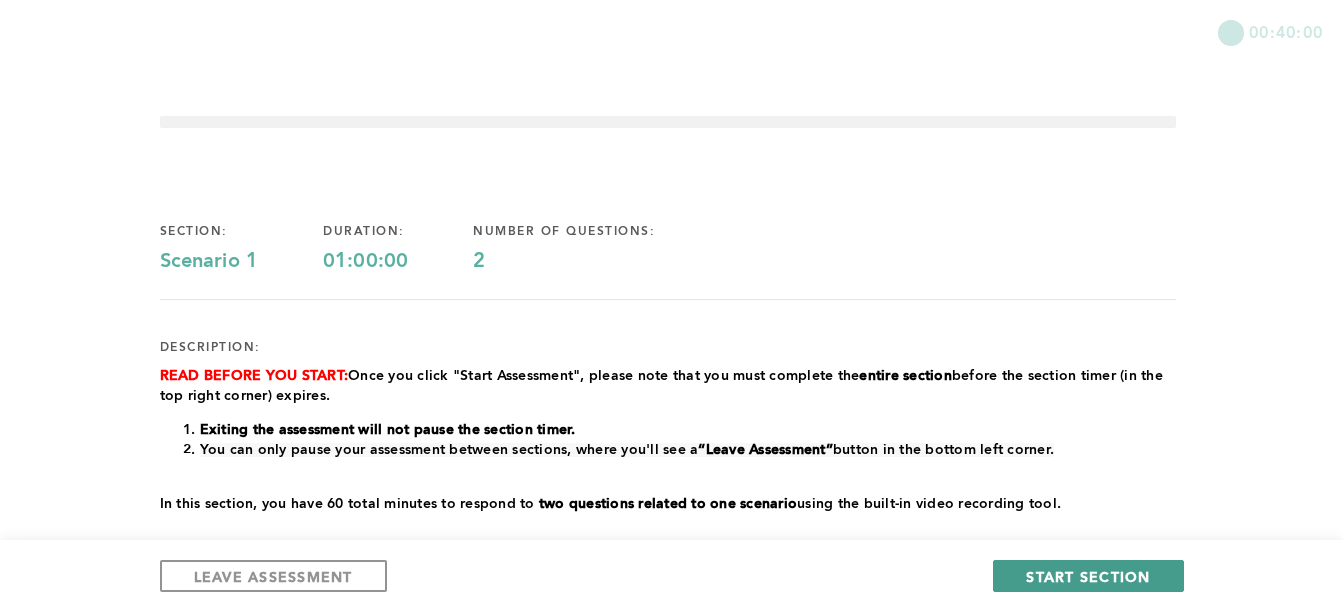 click on "START SECTION" at bounding box center [1088, 576] 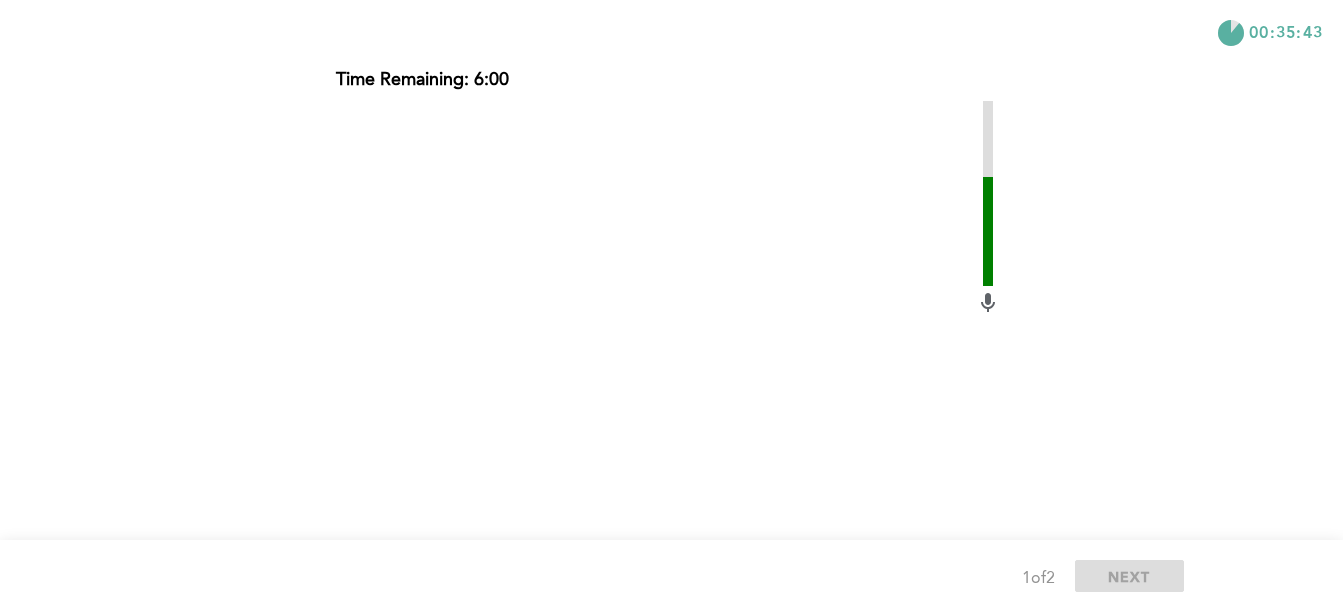 scroll, scrollTop: 855, scrollLeft: 0, axis: vertical 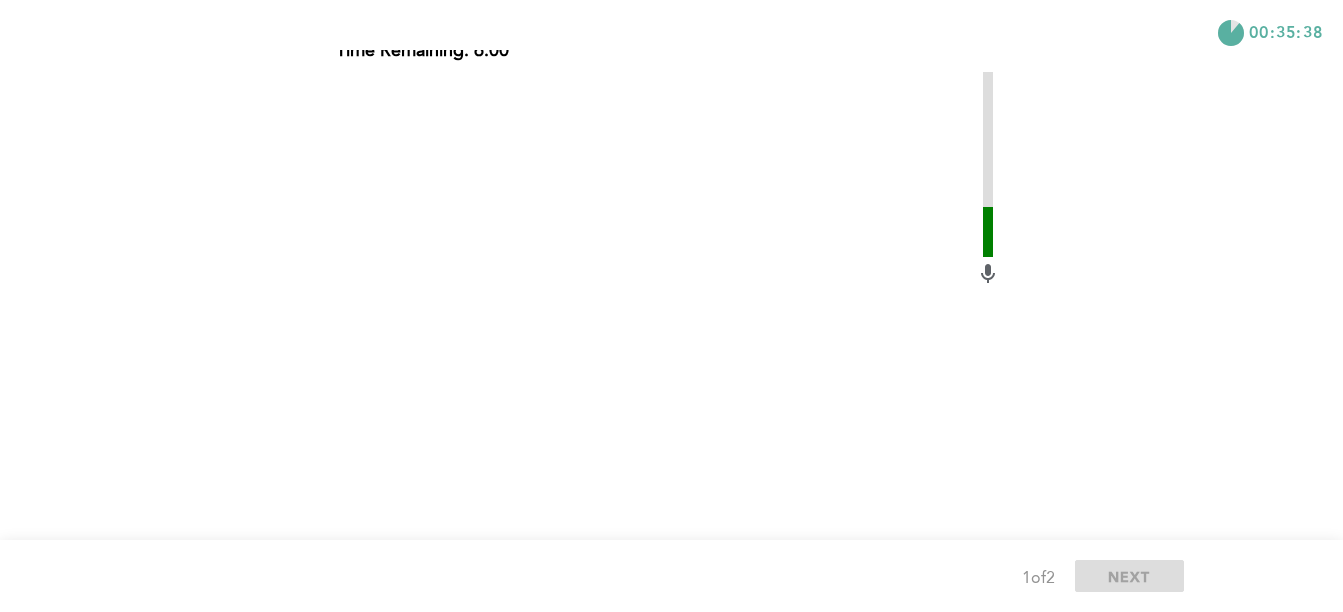 click on "00:35:38 Q1 Note:  You will answer two questions about this scenario. ﻿Context:  You’re a warehouse manager and you’ve recently been transferred to a new facility to oversee packing operations. However, you are finding that the facility staff seem to be unusually unmotivated. You’ve noticed team members taking longer-than-expected breaks in the bathroom, where you’ve heard that they are sitting in stalls watching TV on their phones. Other employees openly grumble when they receive instructions and seem unmotivated overall. Your packing rate has been declining, which you have mentioned several times during meetings with your team before shift begins. However, the responses you’ve gotten so far have been disrespectful and unproductive, such as, “We’re not just numbers, you know.” “Why should I work faster so you can work me to the bone?” “We’re not in high school. We can manage ourselves.” Your team’s declining productivity is causing concern about its impact on your performance. 1" at bounding box center [671, -47] 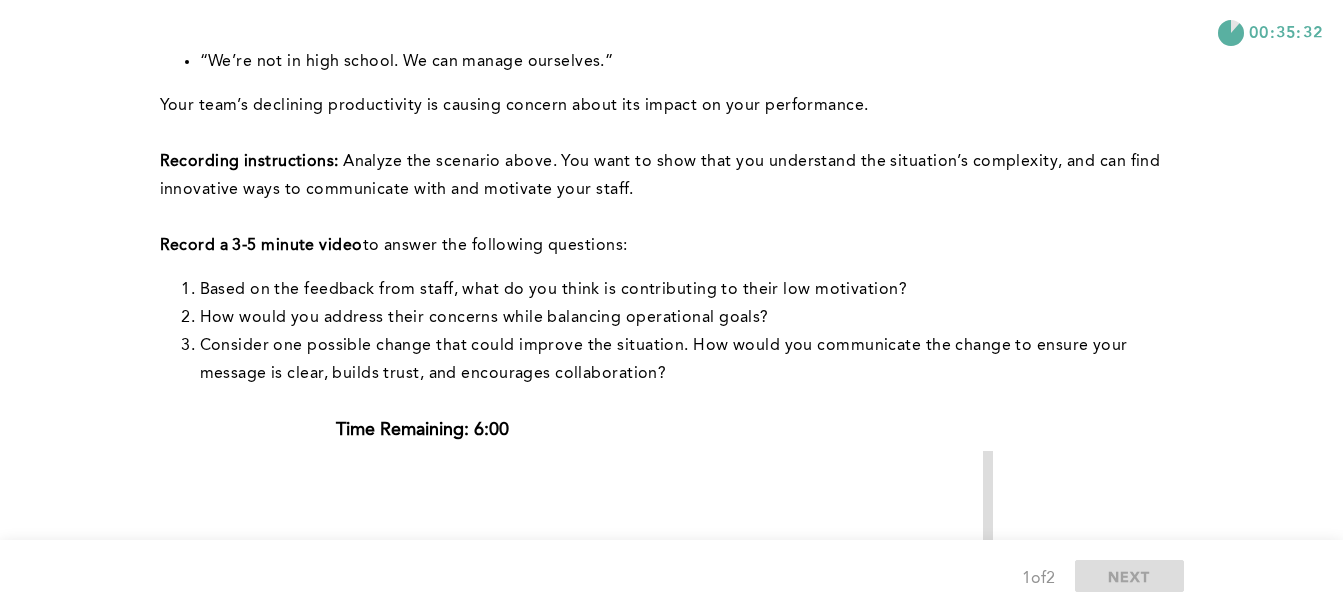 scroll, scrollTop: 467, scrollLeft: 0, axis: vertical 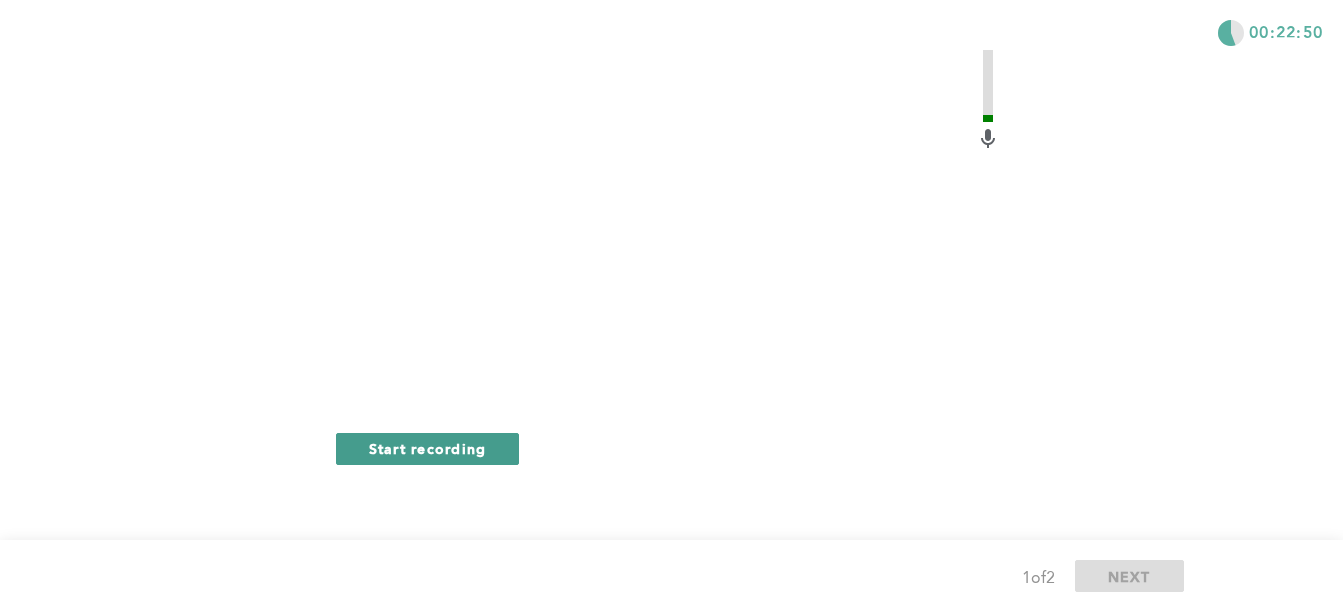 click on "Start recording" at bounding box center (428, 448) 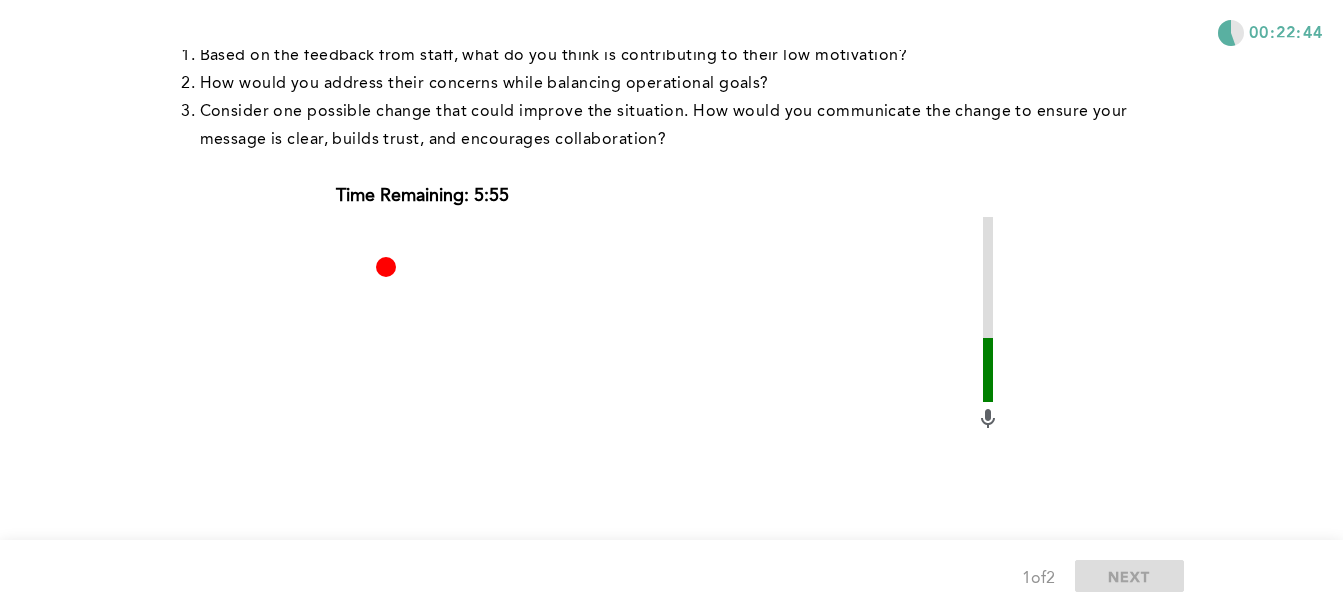 scroll, scrollTop: 670, scrollLeft: 0, axis: vertical 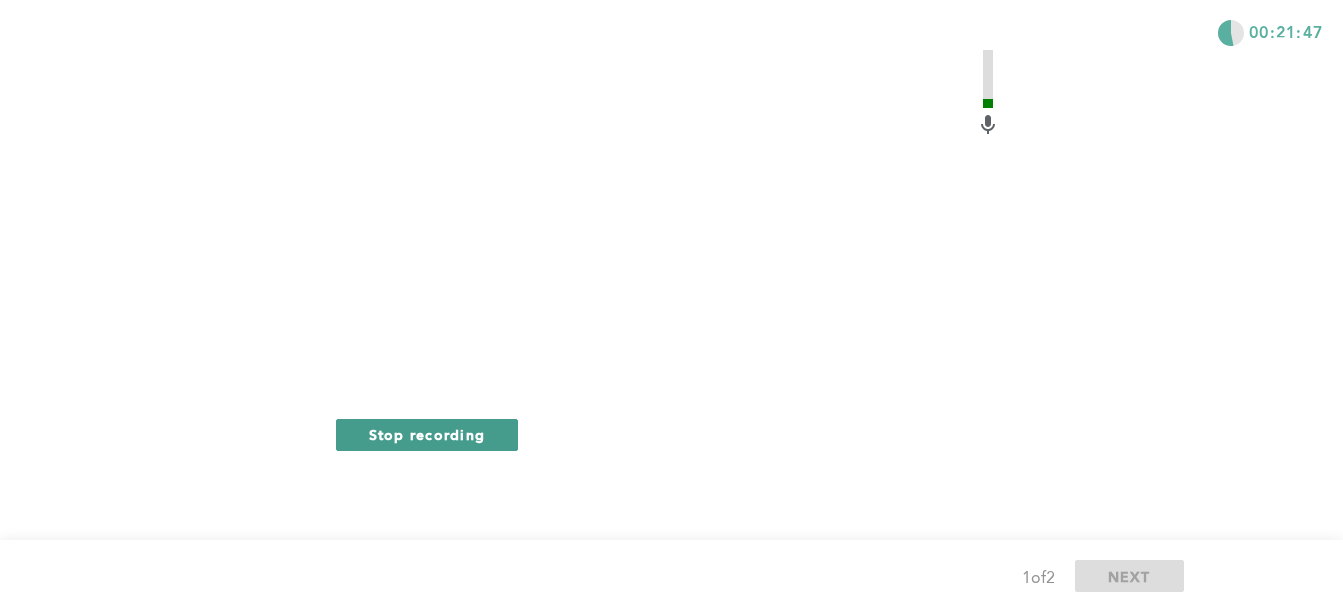 click on "Stop recording" at bounding box center [427, 434] 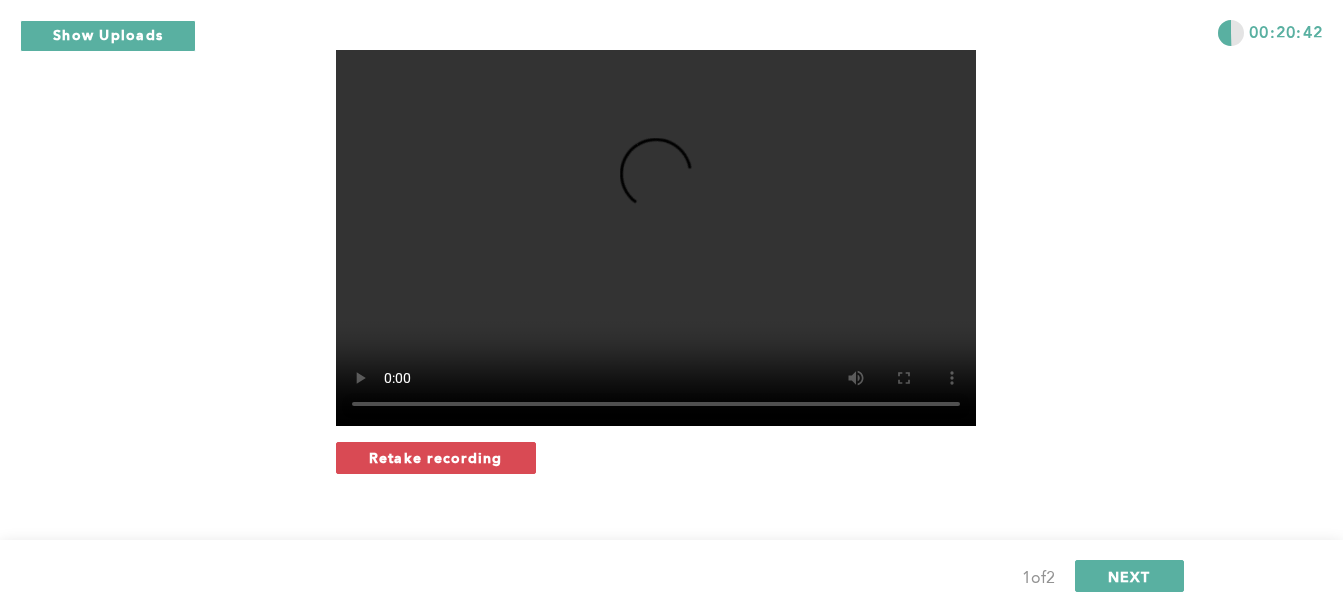 scroll, scrollTop: 1004, scrollLeft: 0, axis: vertical 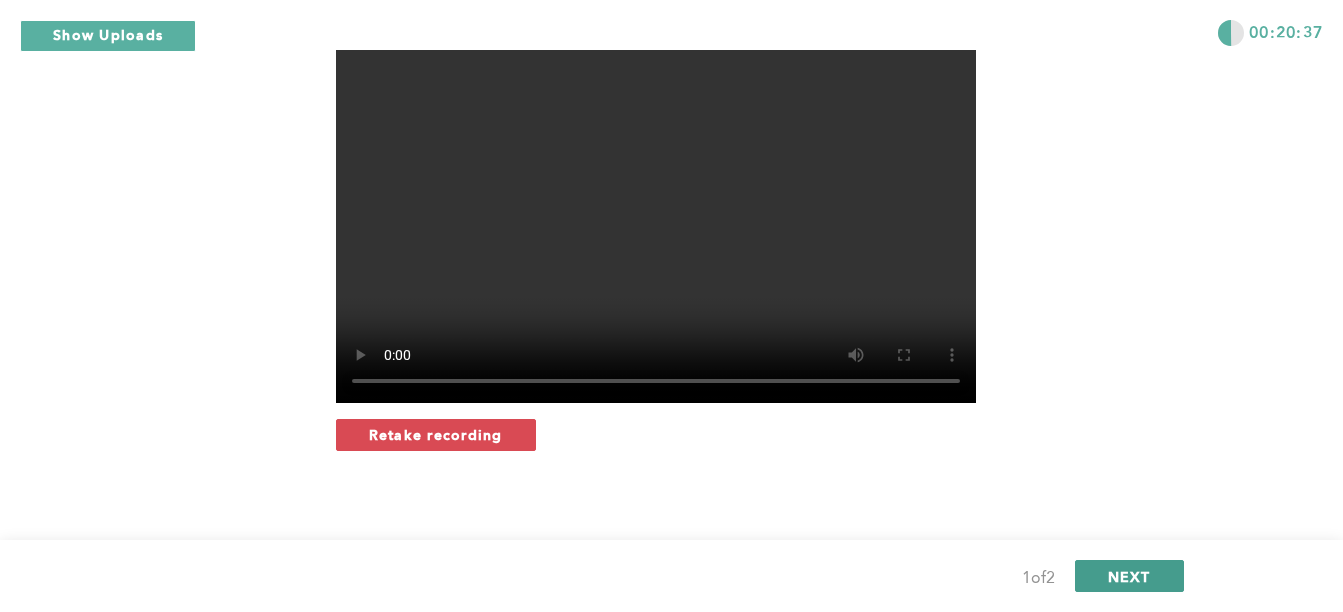 click on "NEXT" at bounding box center (1129, 576) 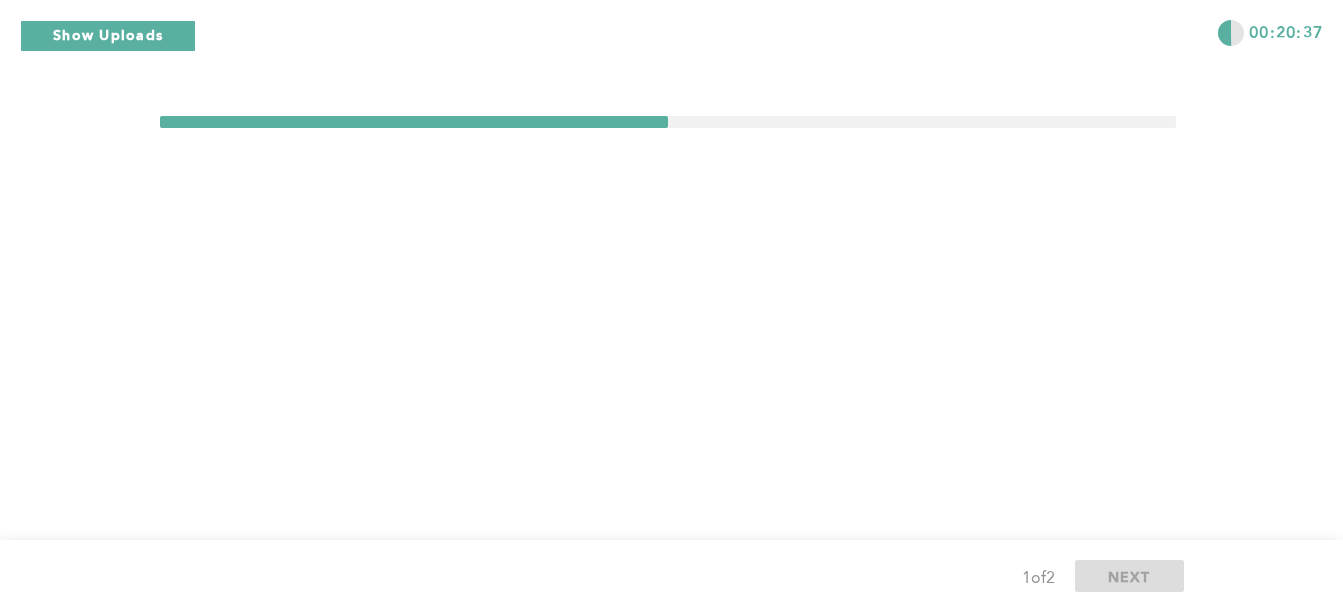 scroll, scrollTop: 0, scrollLeft: 0, axis: both 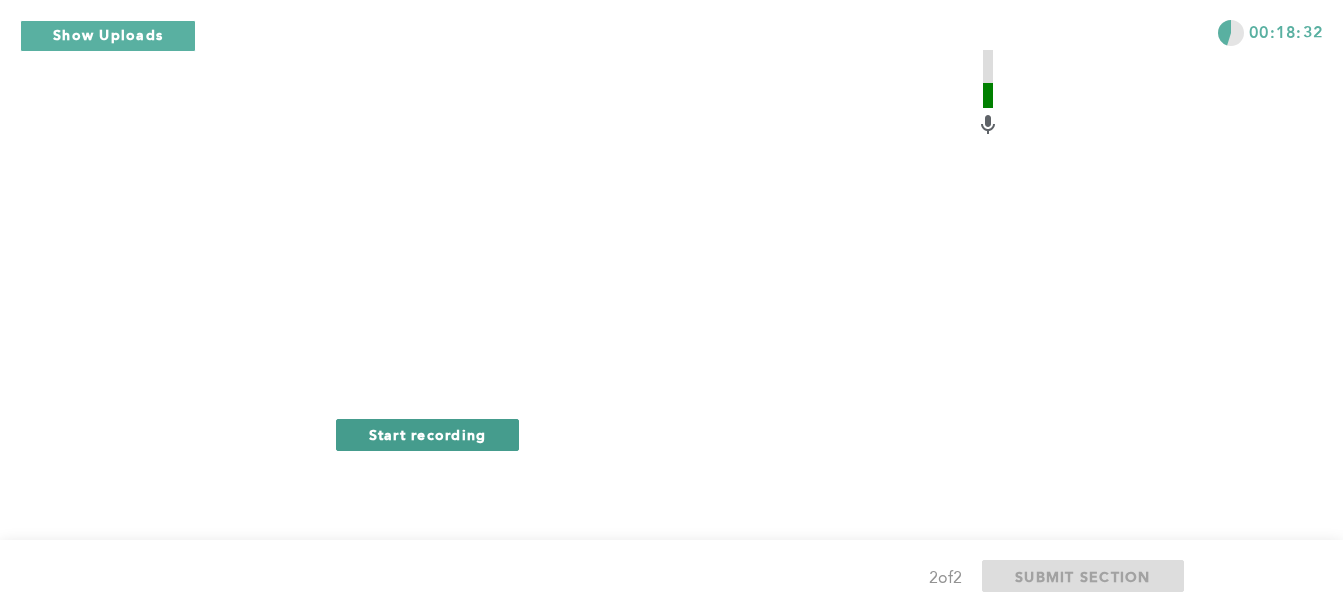 click on "Start recording" at bounding box center (428, 434) 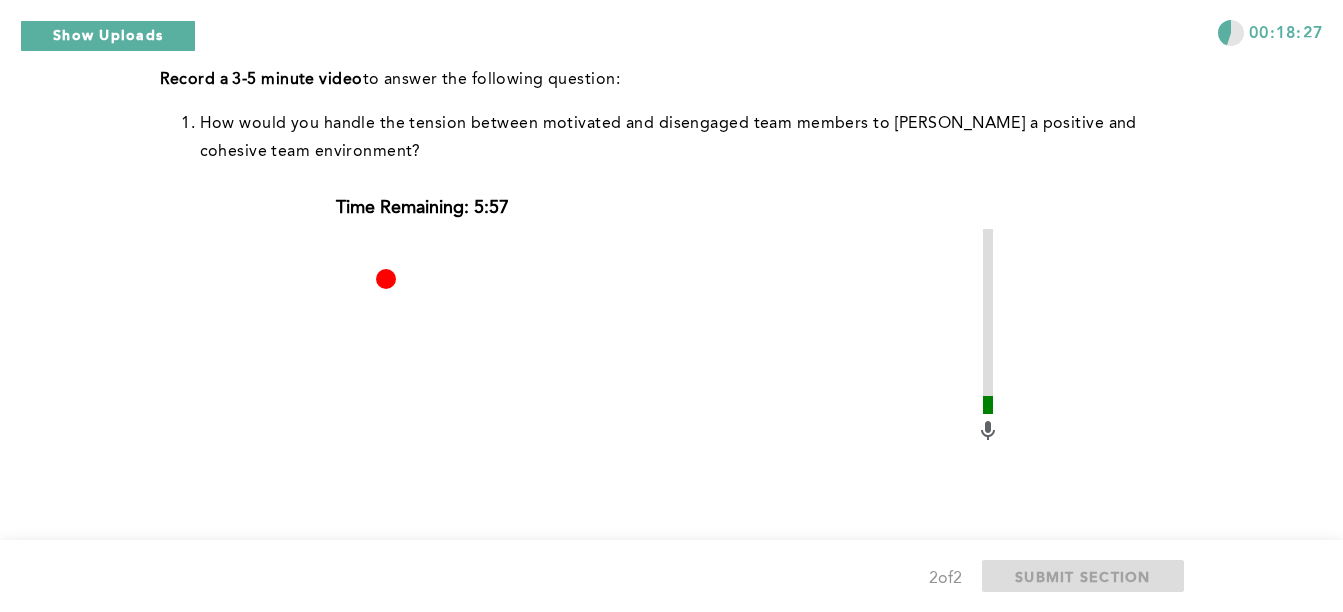 scroll, scrollTop: 634, scrollLeft: 0, axis: vertical 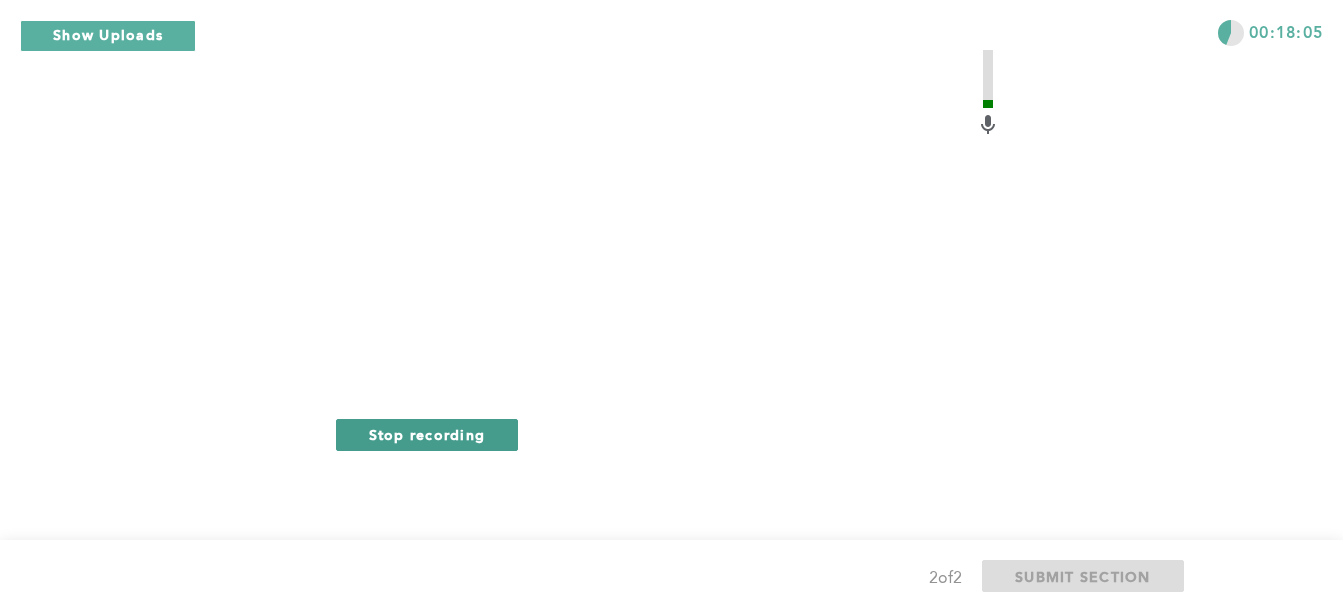 click on "Stop recording" at bounding box center [427, 434] 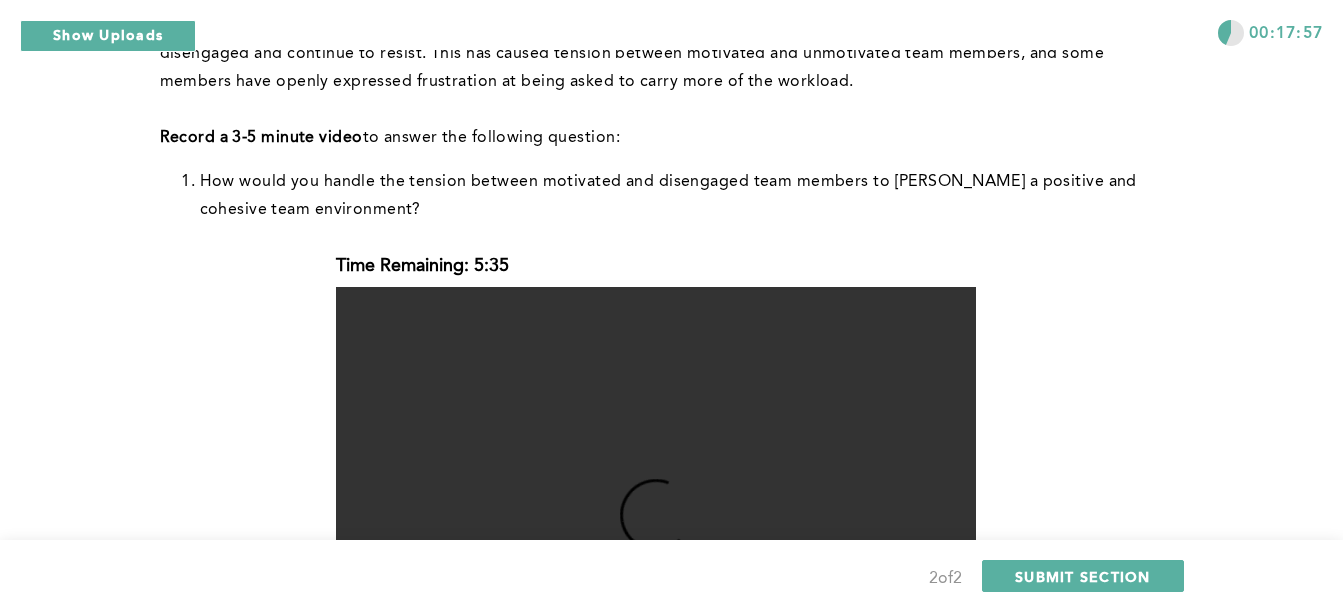 scroll, scrollTop: 532, scrollLeft: 0, axis: vertical 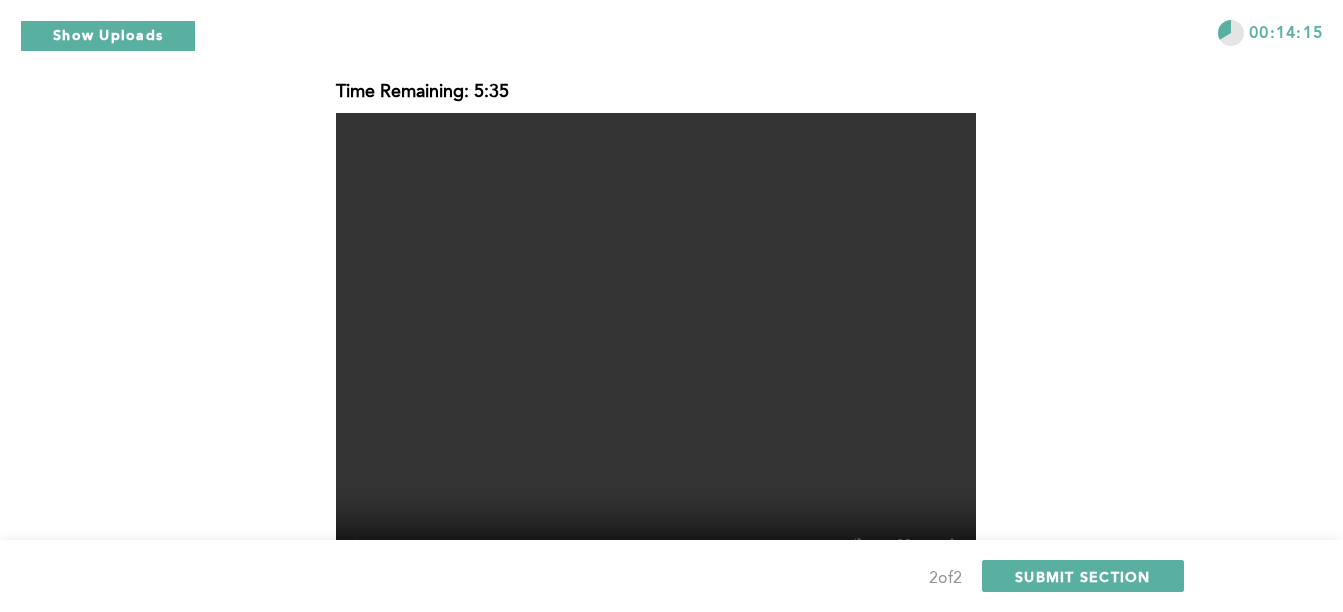 drag, startPoint x: 1354, startPoint y: 290, endPoint x: 1016, endPoint y: 54, distance: 412.2378 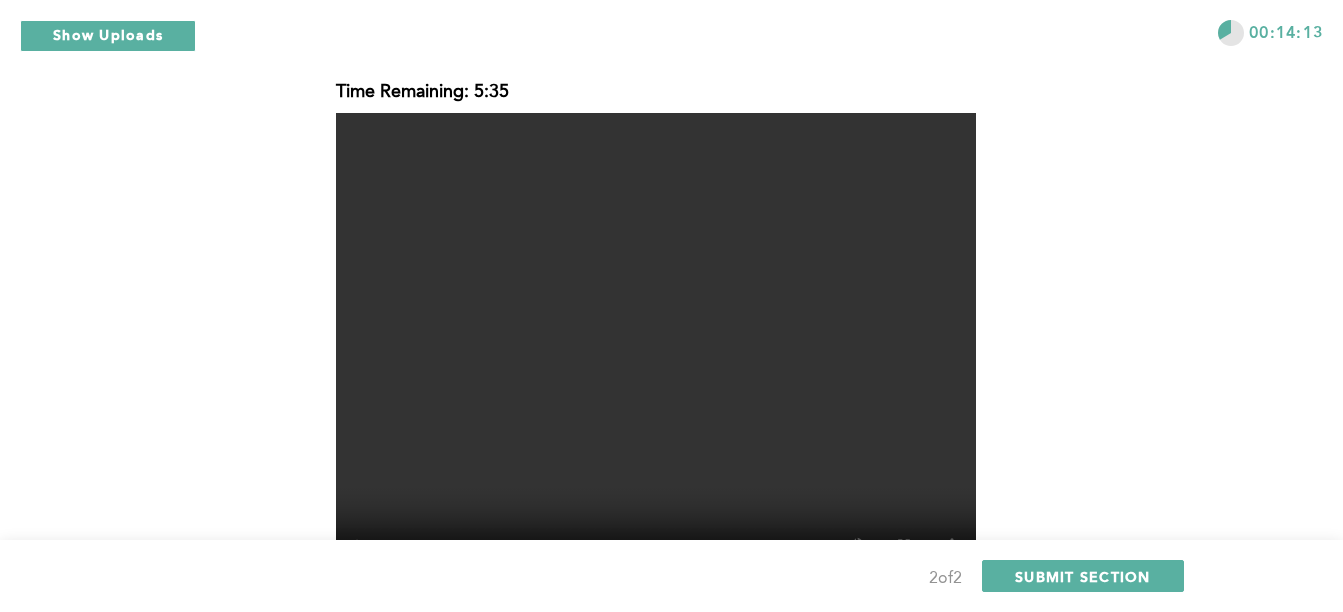 scroll, scrollTop: 568, scrollLeft: 0, axis: vertical 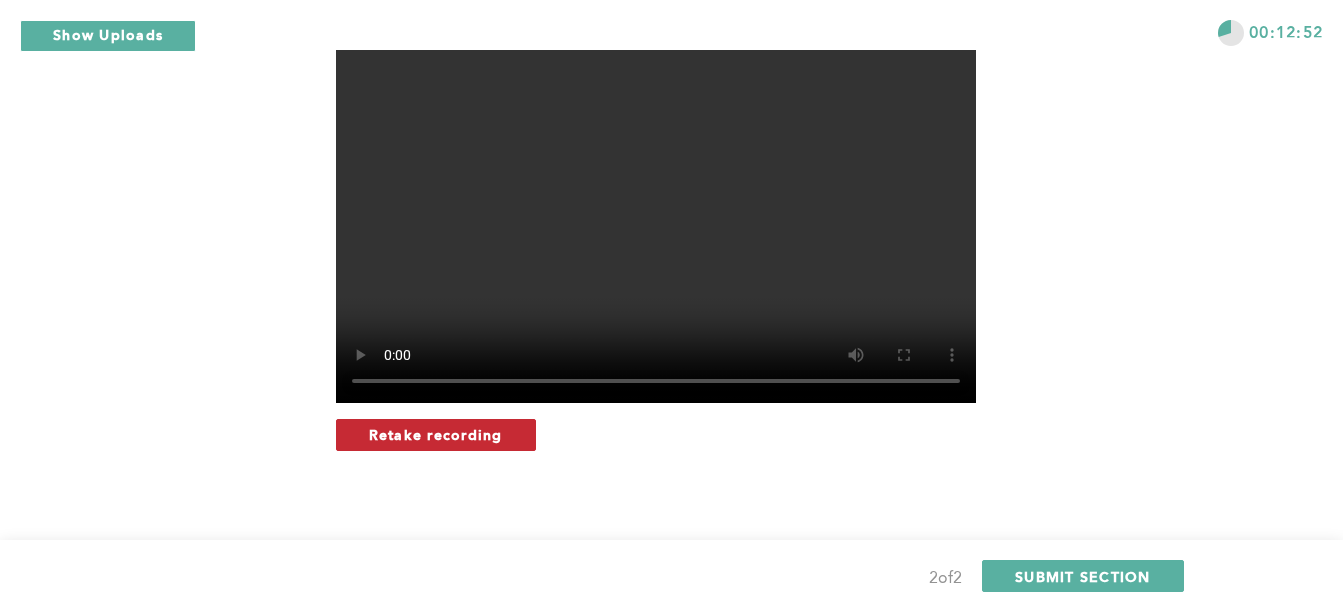 click on "Retake recording" at bounding box center [436, 434] 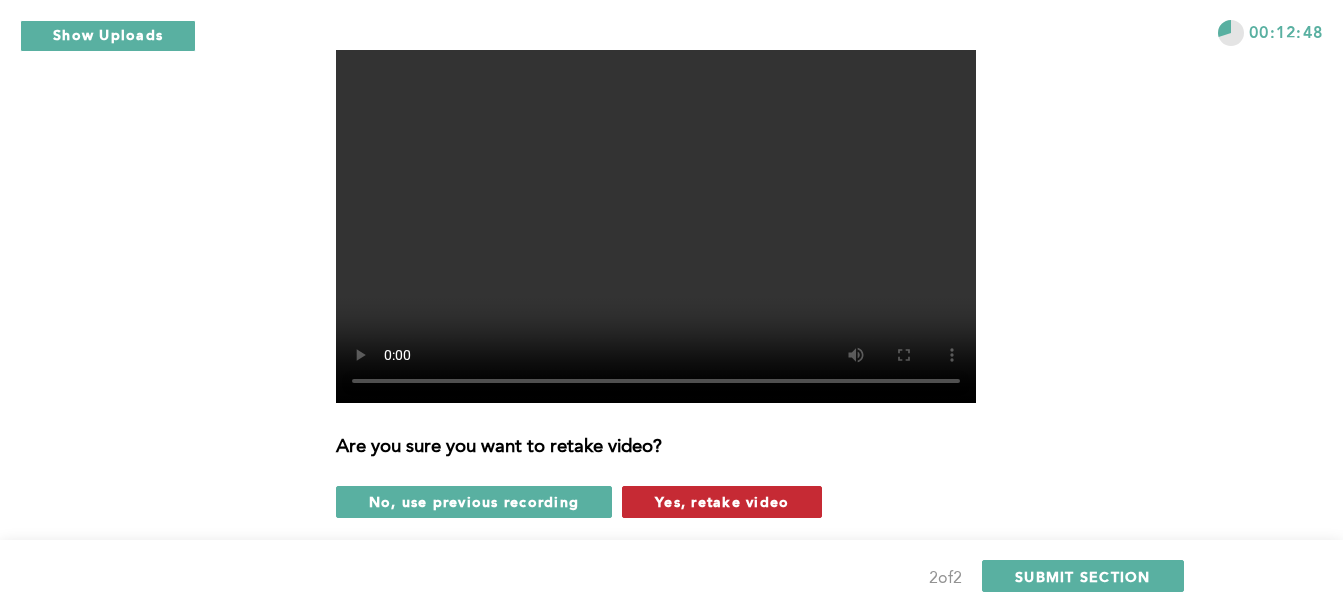 click on "Yes, retake video" at bounding box center [722, 501] 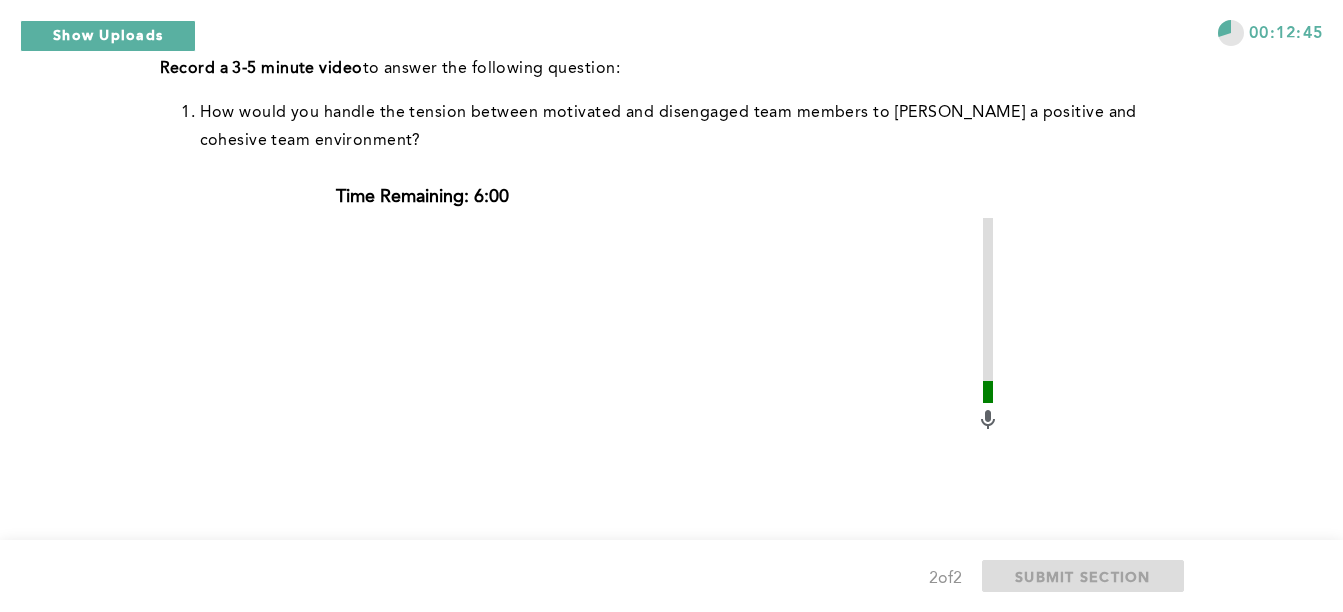 scroll, scrollTop: 645, scrollLeft: 0, axis: vertical 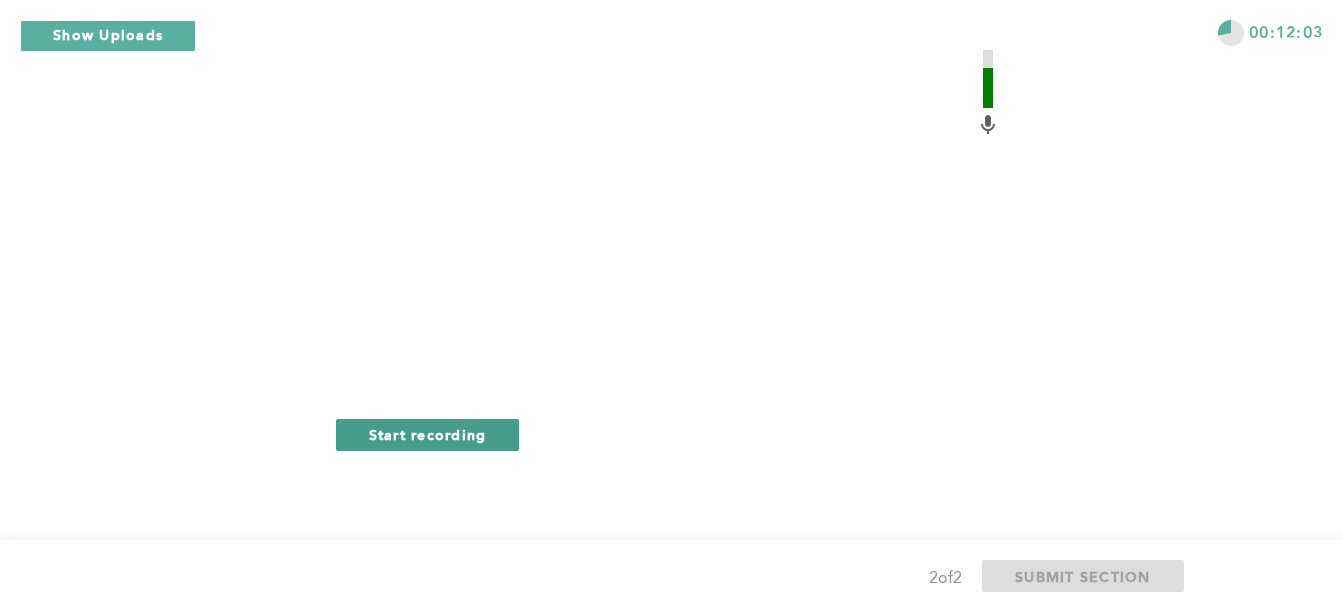 click on "Start recording" at bounding box center [428, 434] 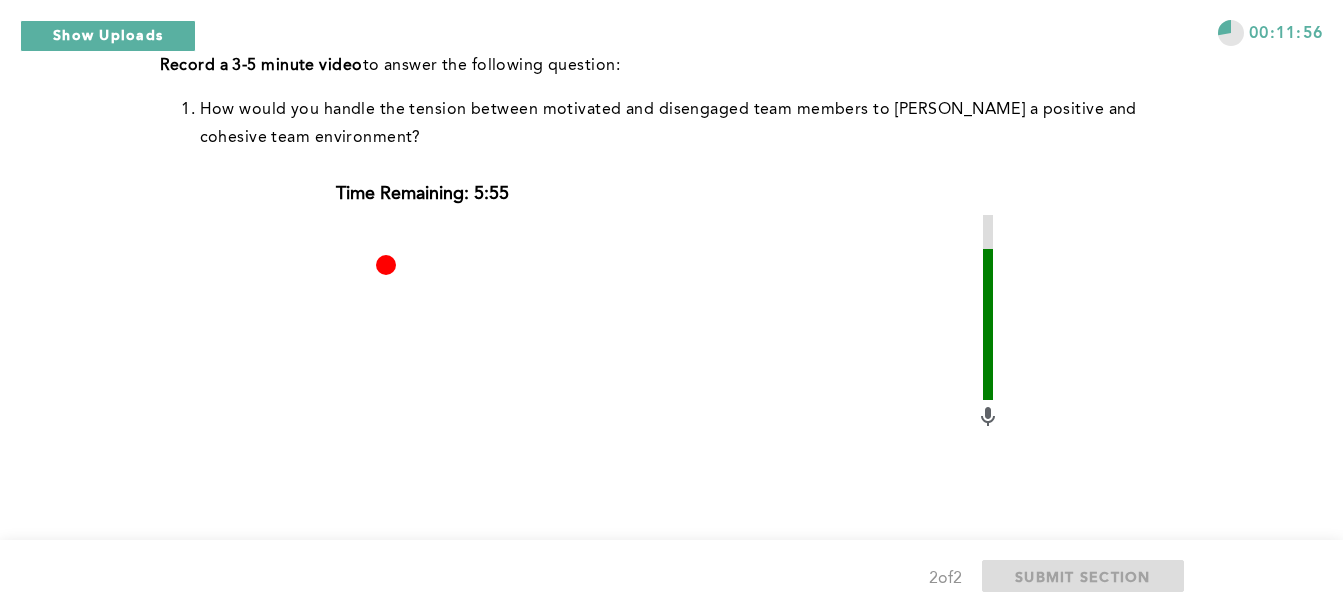 scroll, scrollTop: 623, scrollLeft: 0, axis: vertical 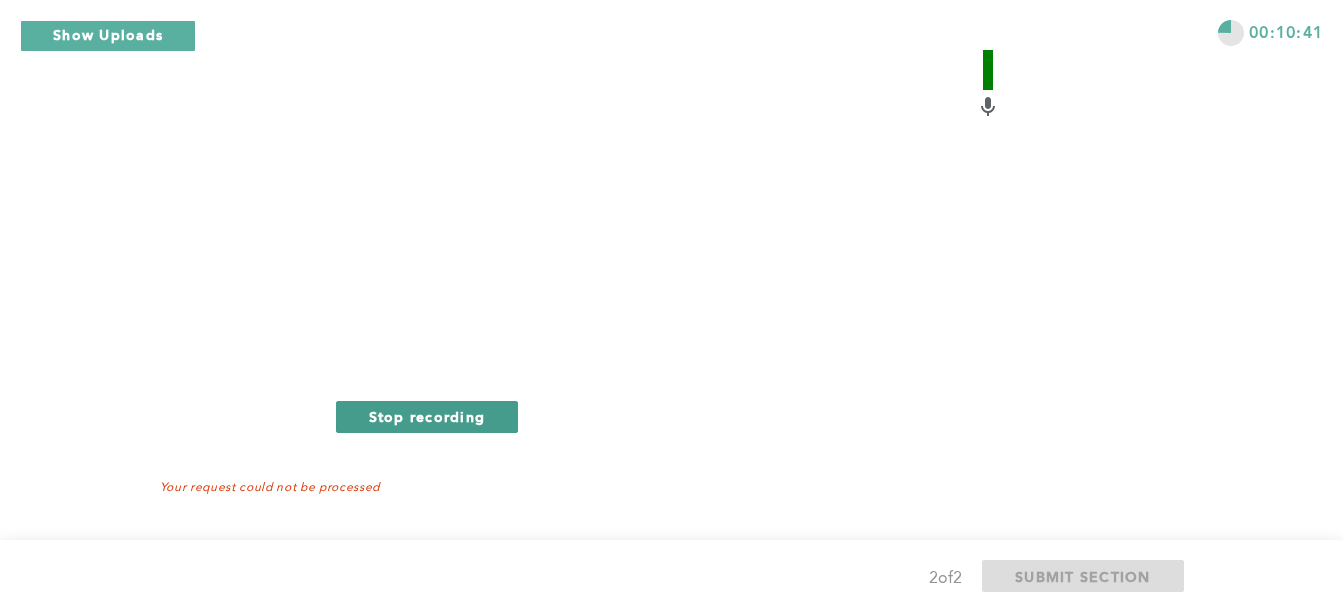 click on "Stop recording" at bounding box center [427, 416] 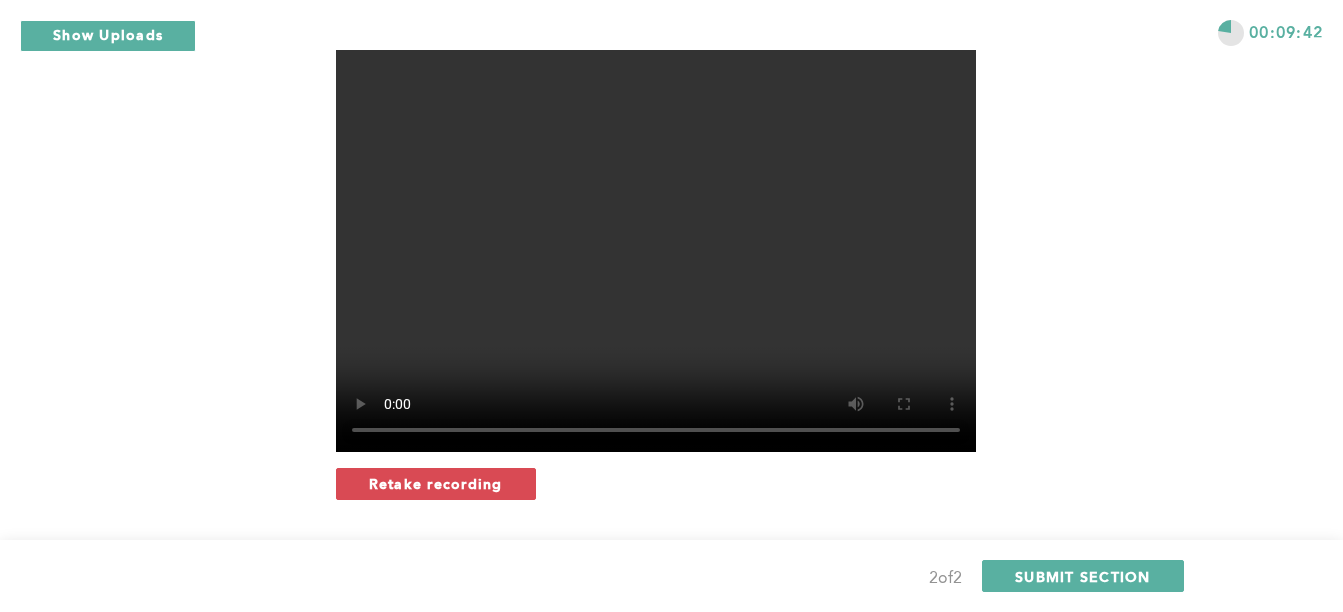 scroll, scrollTop: 907, scrollLeft: 0, axis: vertical 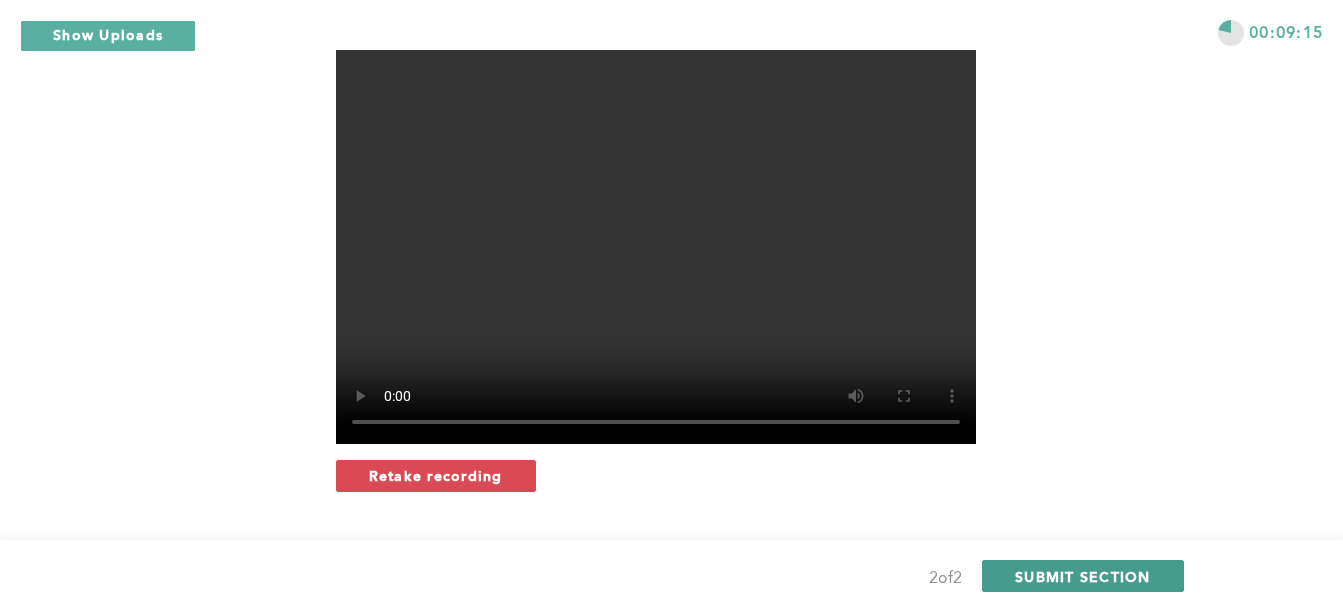 click on "SUBMIT SECTION" at bounding box center [1083, 576] 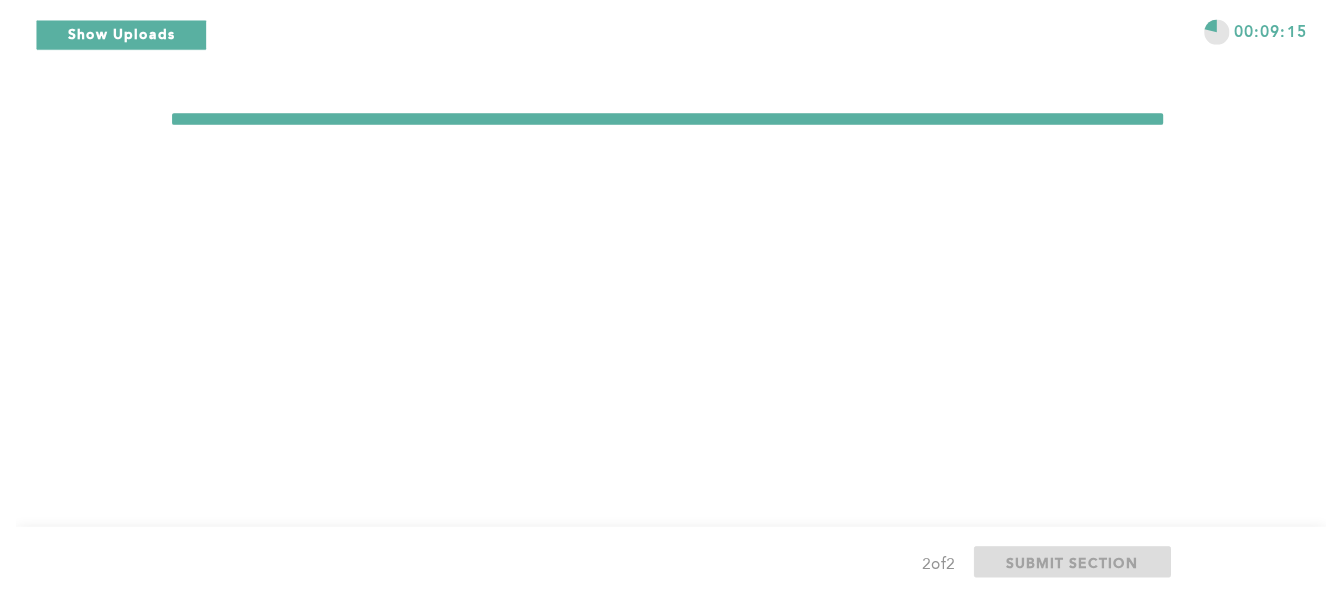 scroll, scrollTop: 0, scrollLeft: 0, axis: both 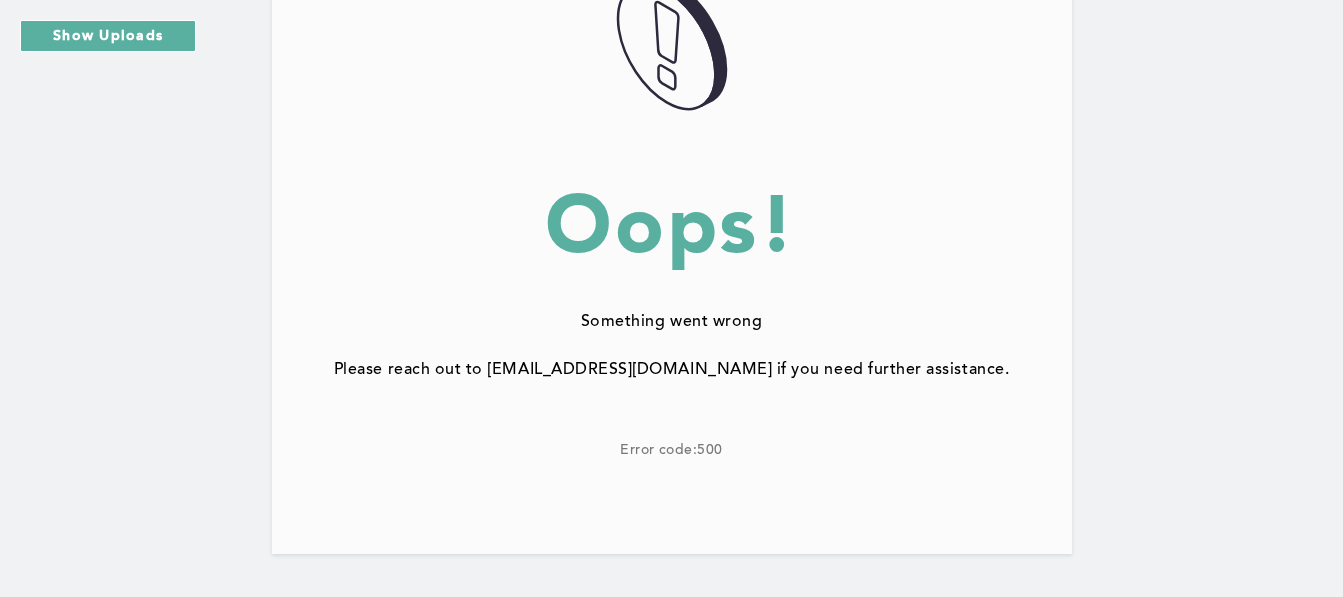 click on "Please reach out to [EMAIL_ADDRESS][DOMAIN_NAME] if you need further assistance." at bounding box center [672, 370] 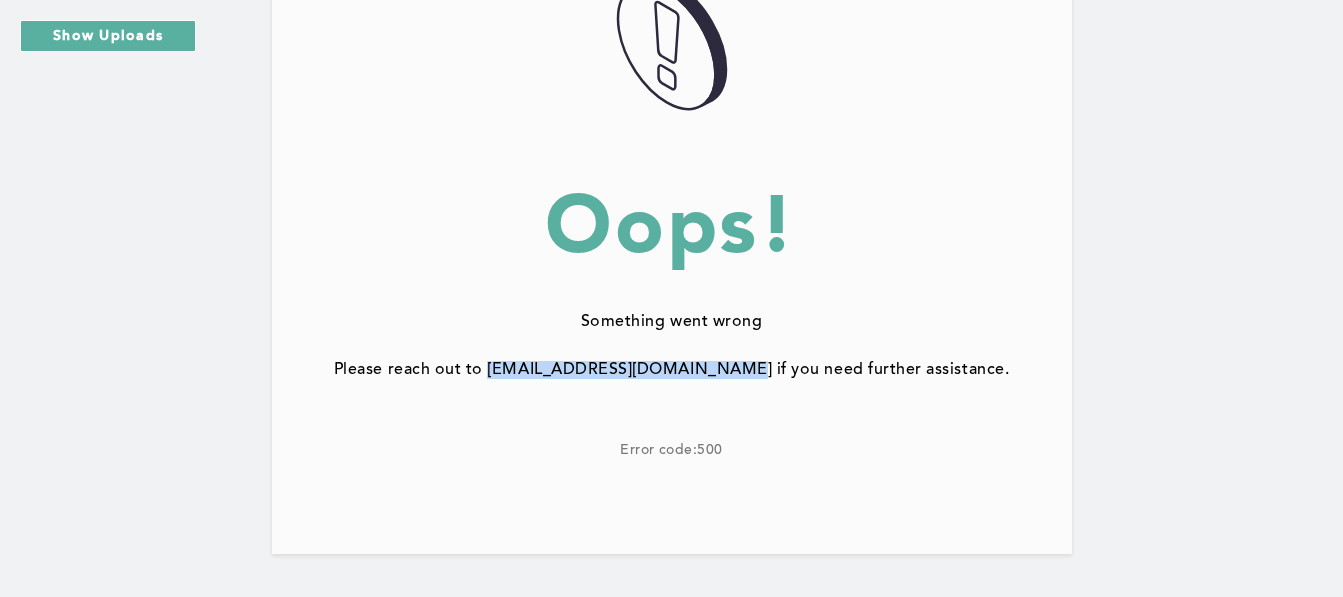drag, startPoint x: 548, startPoint y: 354, endPoint x: 709, endPoint y: 354, distance: 161 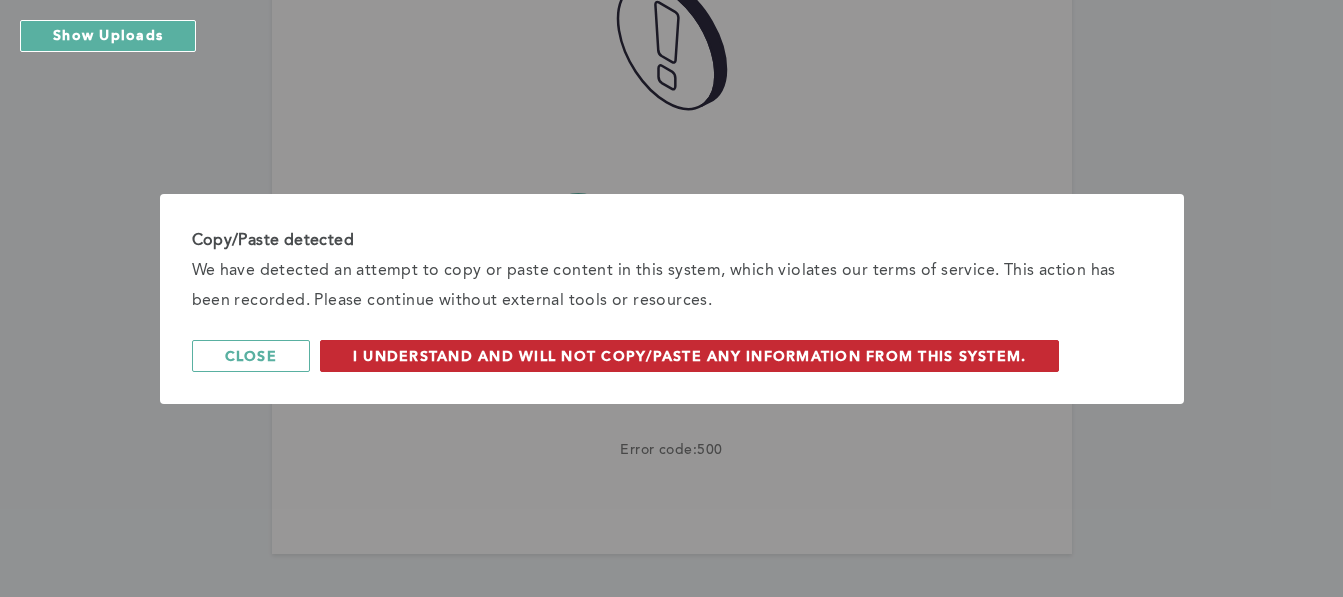 click on "I understand and will not copy/paste any information from this system." at bounding box center (690, 355) 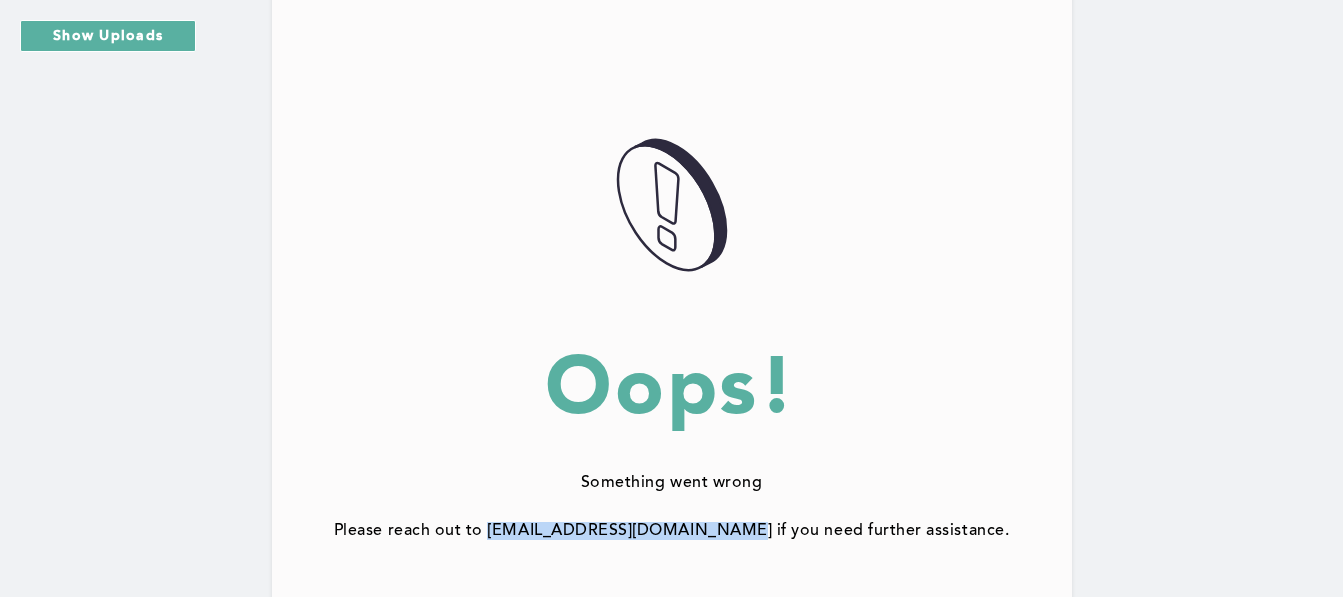 scroll, scrollTop: 219, scrollLeft: 0, axis: vertical 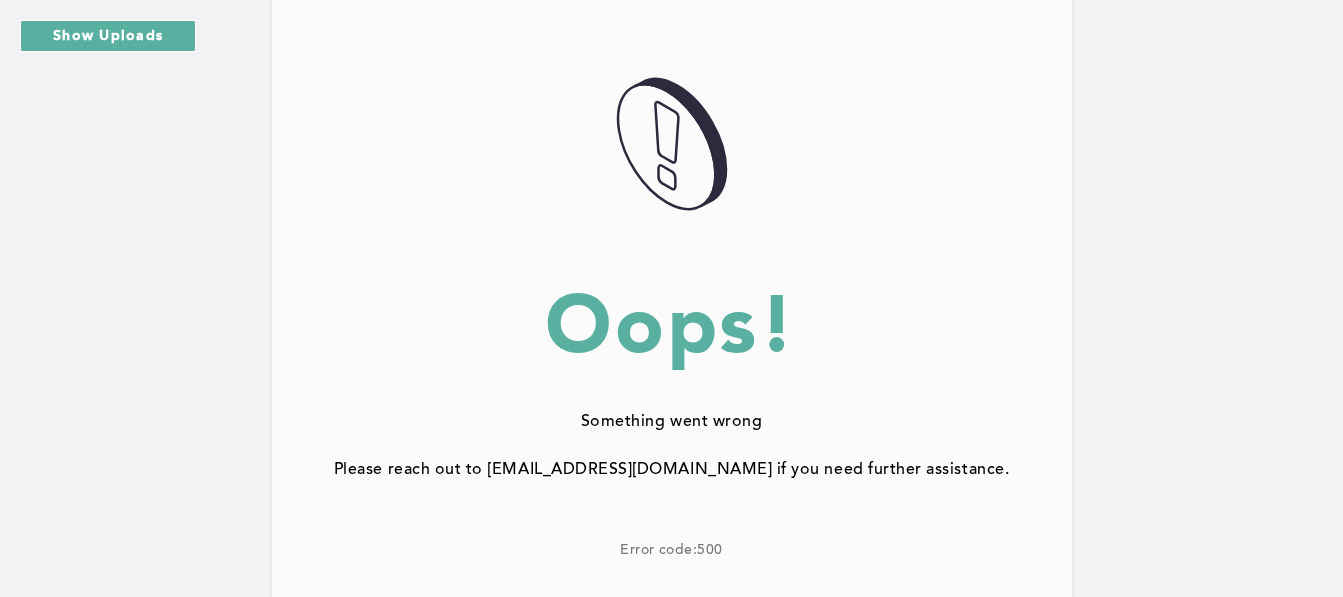 click on "Oops!" at bounding box center [672, 325] 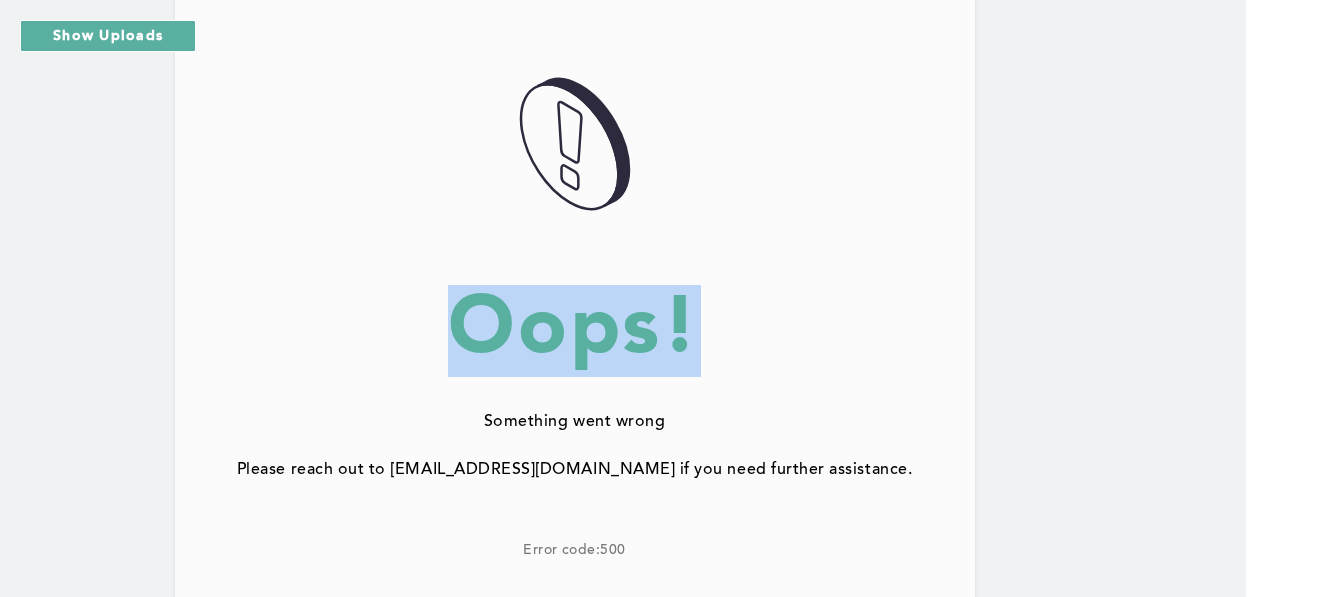 drag, startPoint x: 1342, startPoint y: 316, endPoint x: 1353, endPoint y: 159, distance: 157.38487 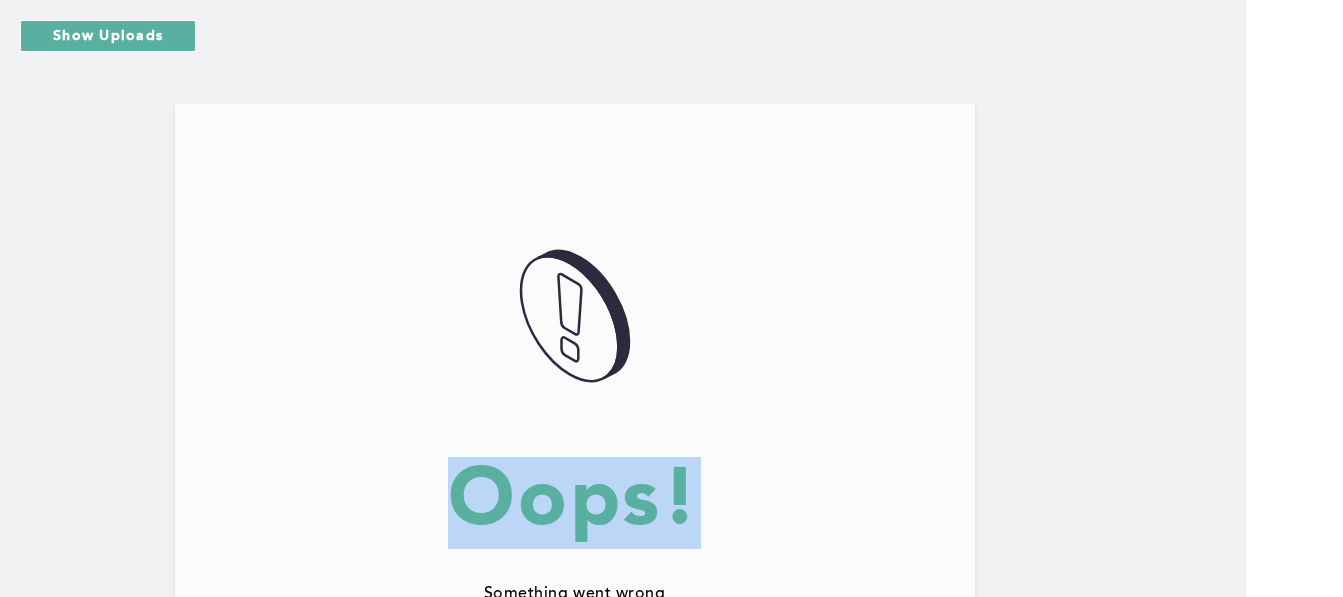 scroll, scrollTop: 0, scrollLeft: 97, axis: horizontal 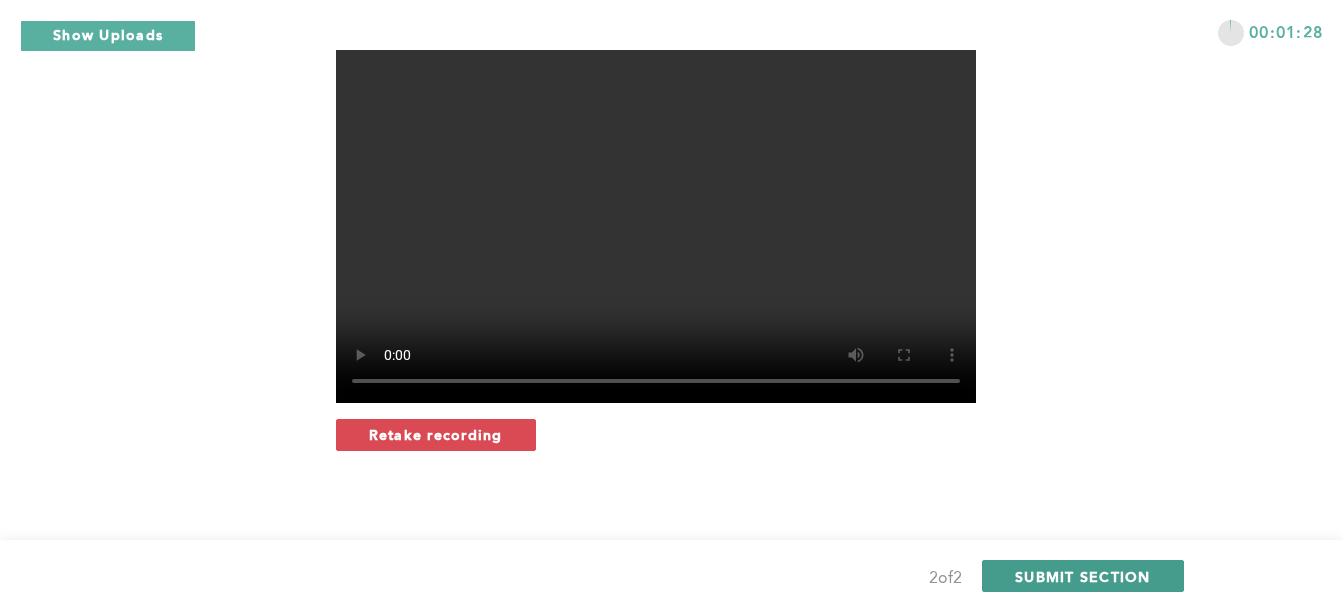 click on "SUBMIT SECTION" at bounding box center [1083, 576] 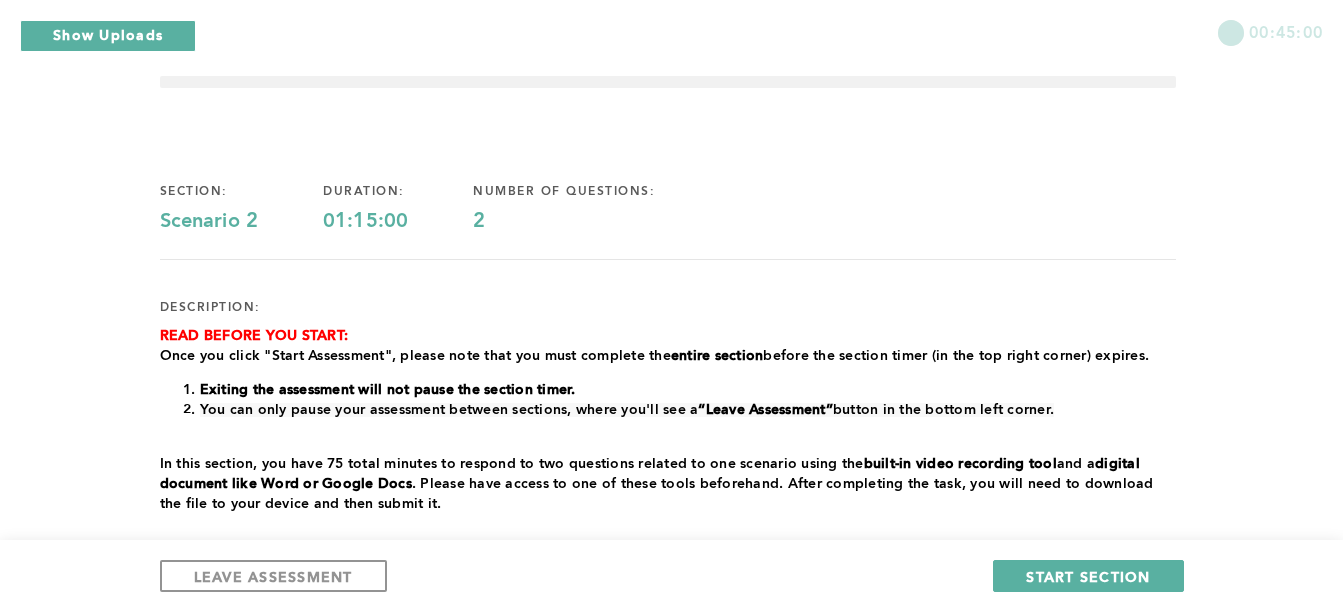 scroll, scrollTop: 0, scrollLeft: 0, axis: both 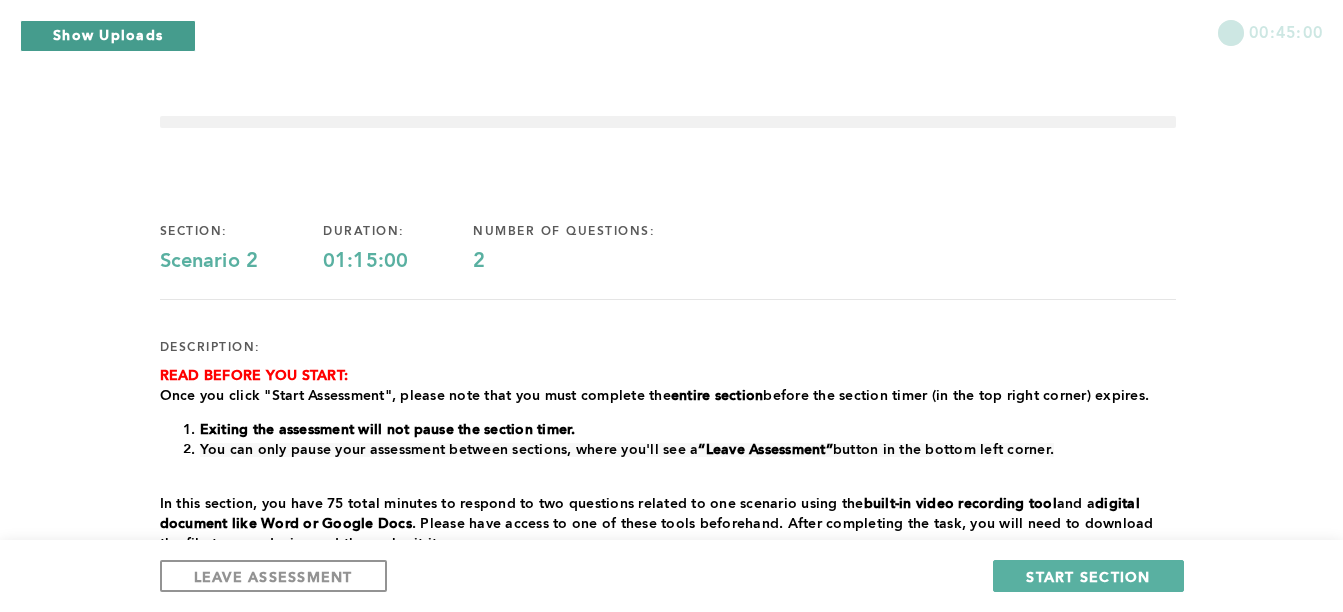 click on "Show Uploads" at bounding box center [108, 36] 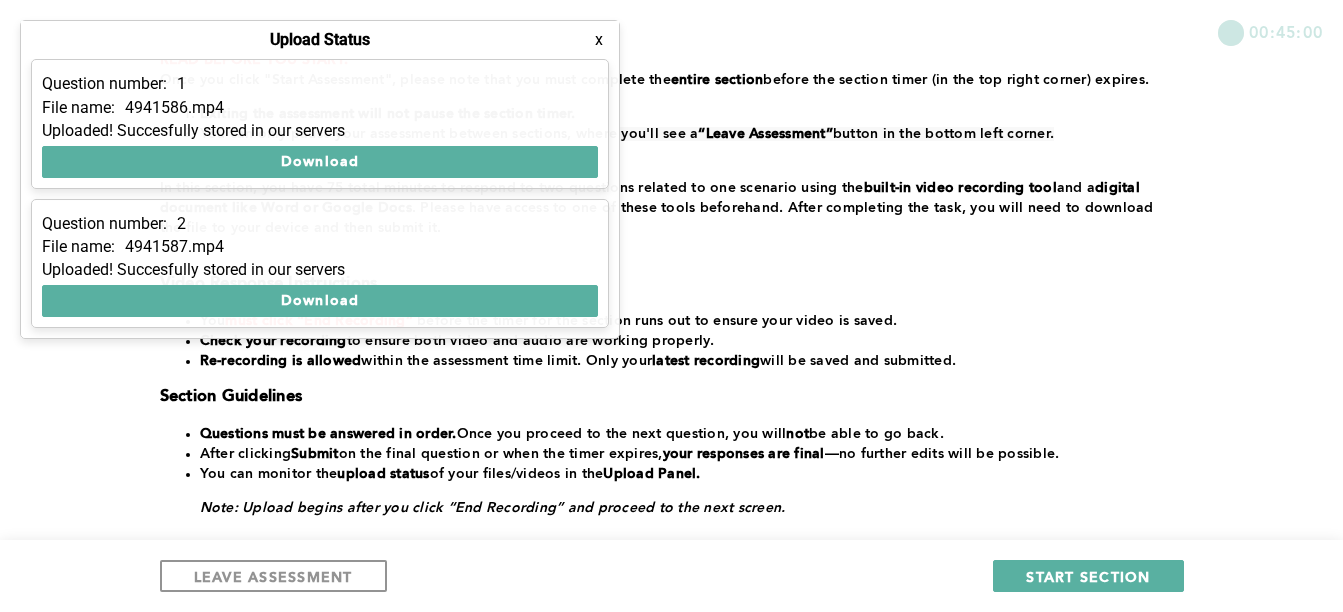 scroll, scrollTop: 318, scrollLeft: 0, axis: vertical 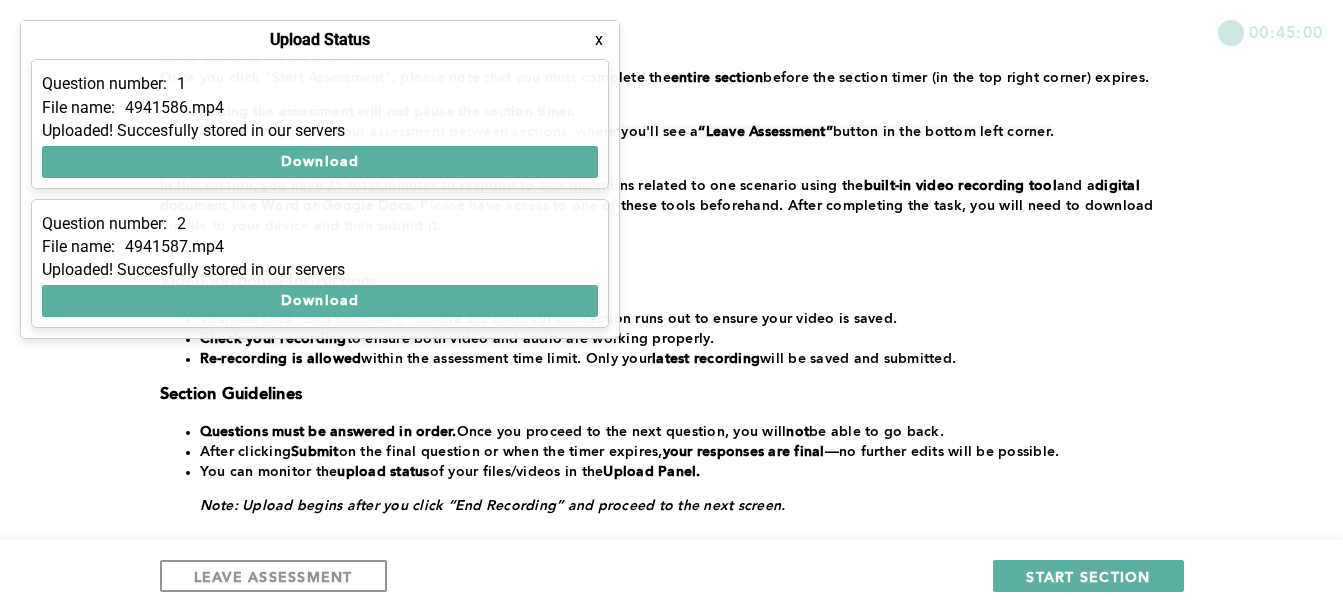 click on "x" at bounding box center [599, 40] 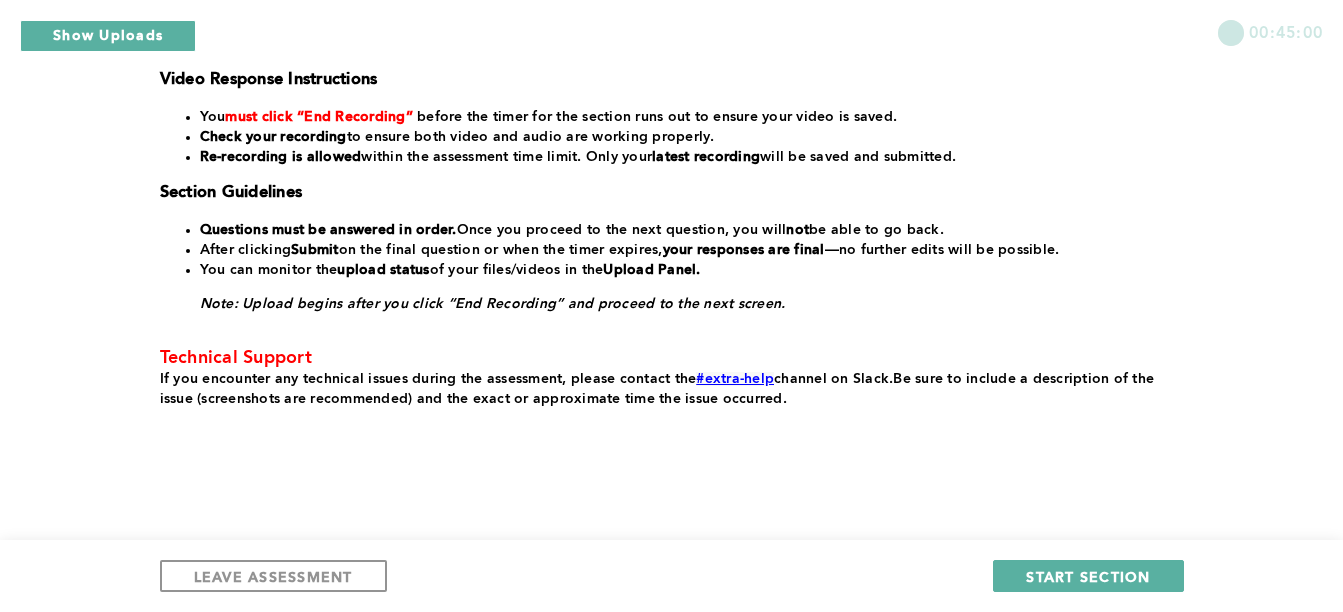 scroll, scrollTop: 534, scrollLeft: 0, axis: vertical 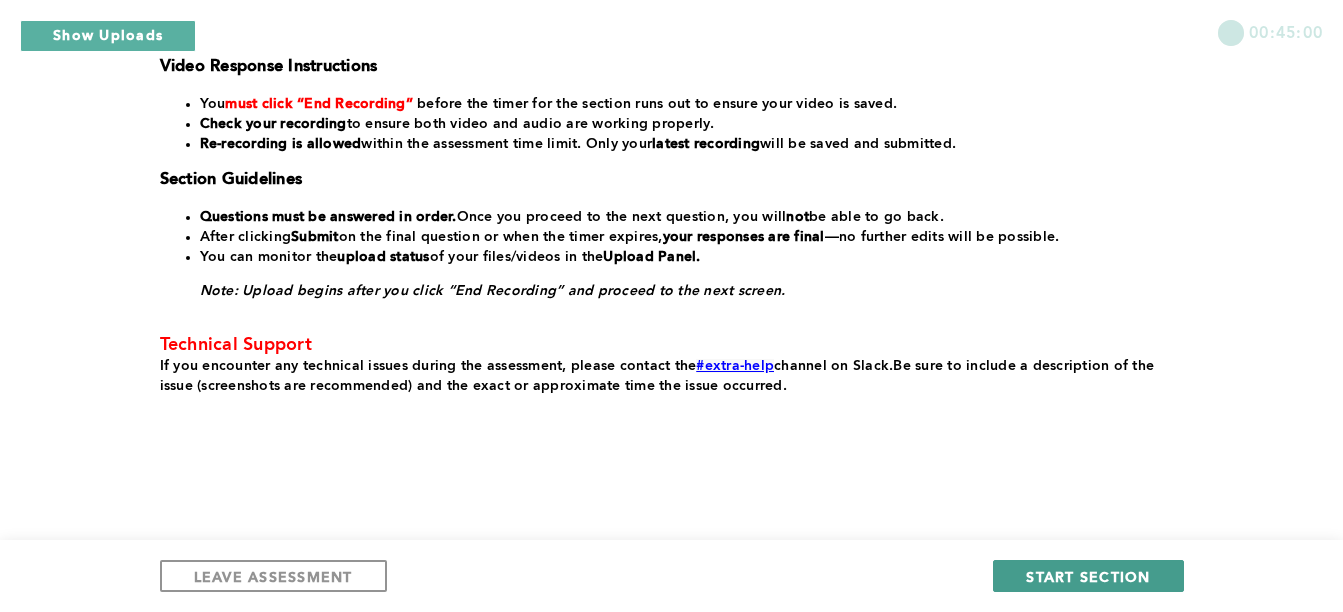 click on "START SECTION" at bounding box center (1088, 576) 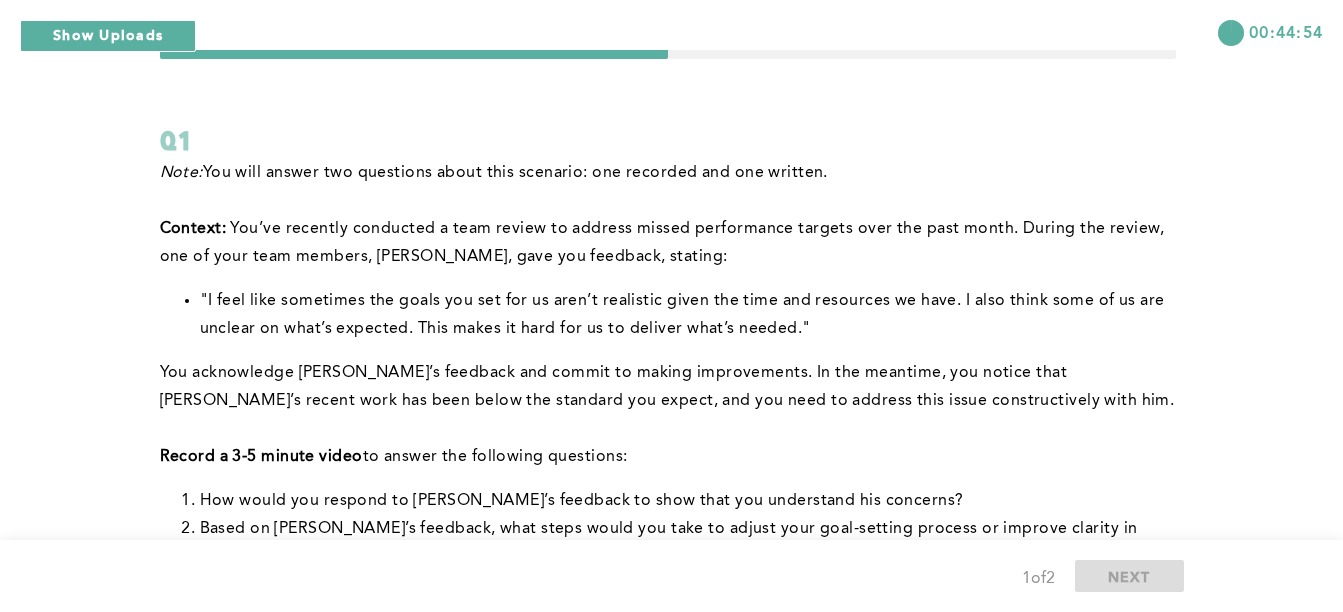 scroll, scrollTop: 113, scrollLeft: 0, axis: vertical 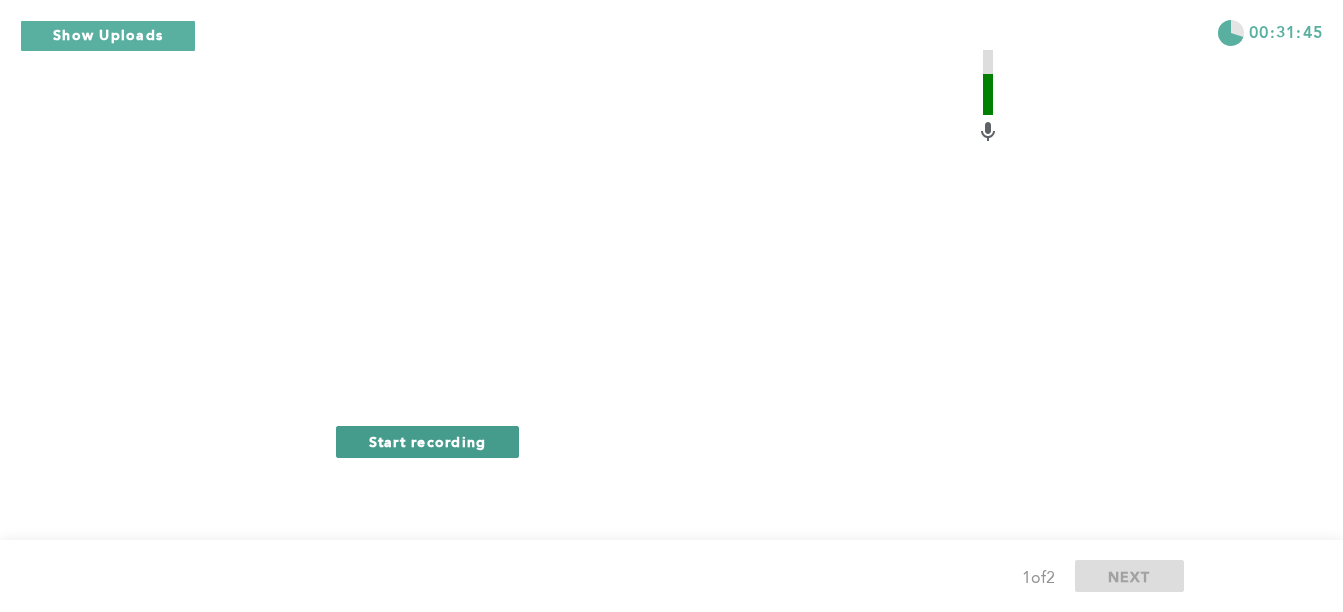 click on "Start recording" at bounding box center (428, 442) 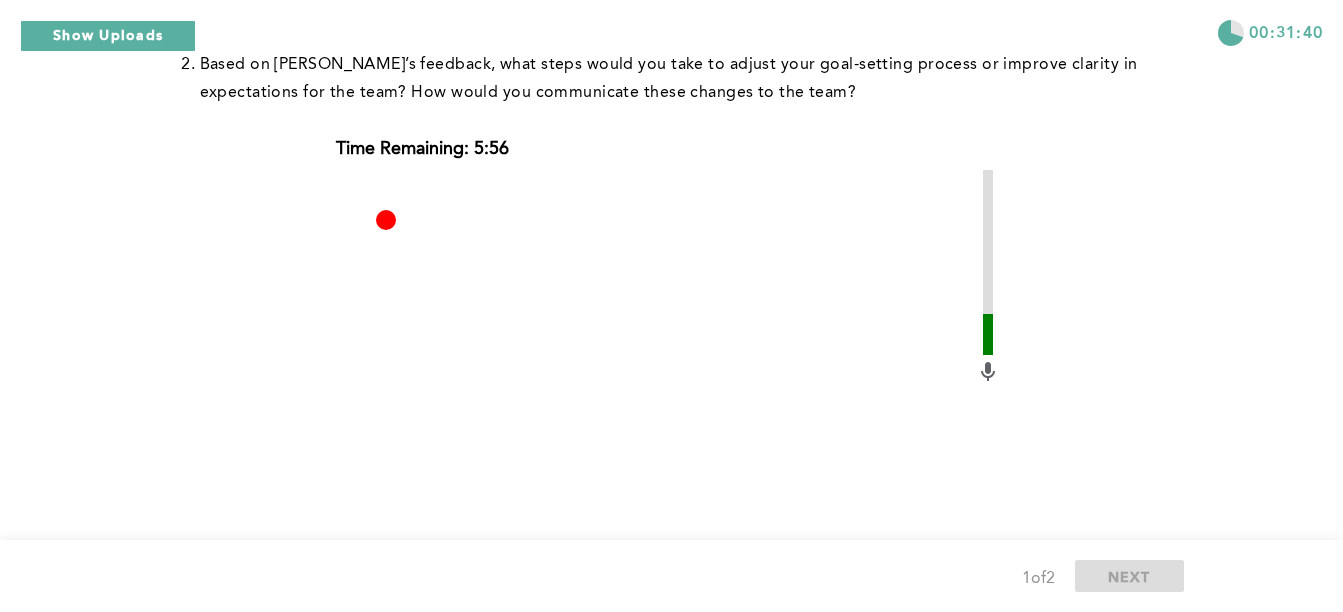scroll, scrollTop: 493, scrollLeft: 0, axis: vertical 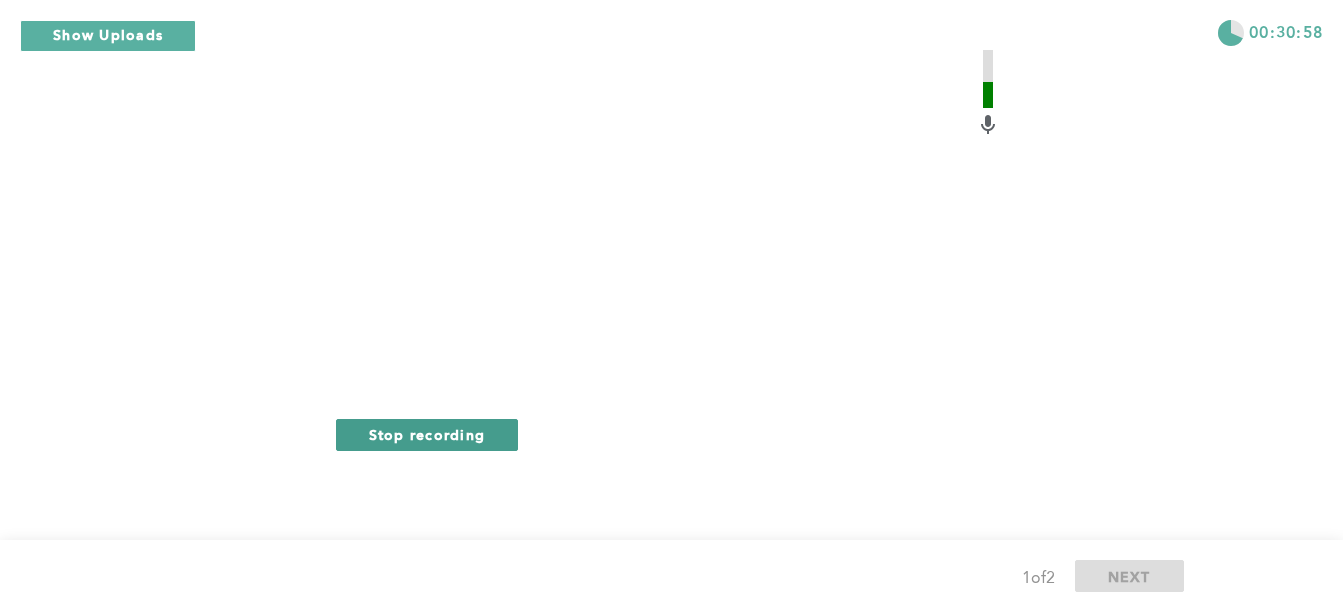 click on "Stop recording" at bounding box center [427, 434] 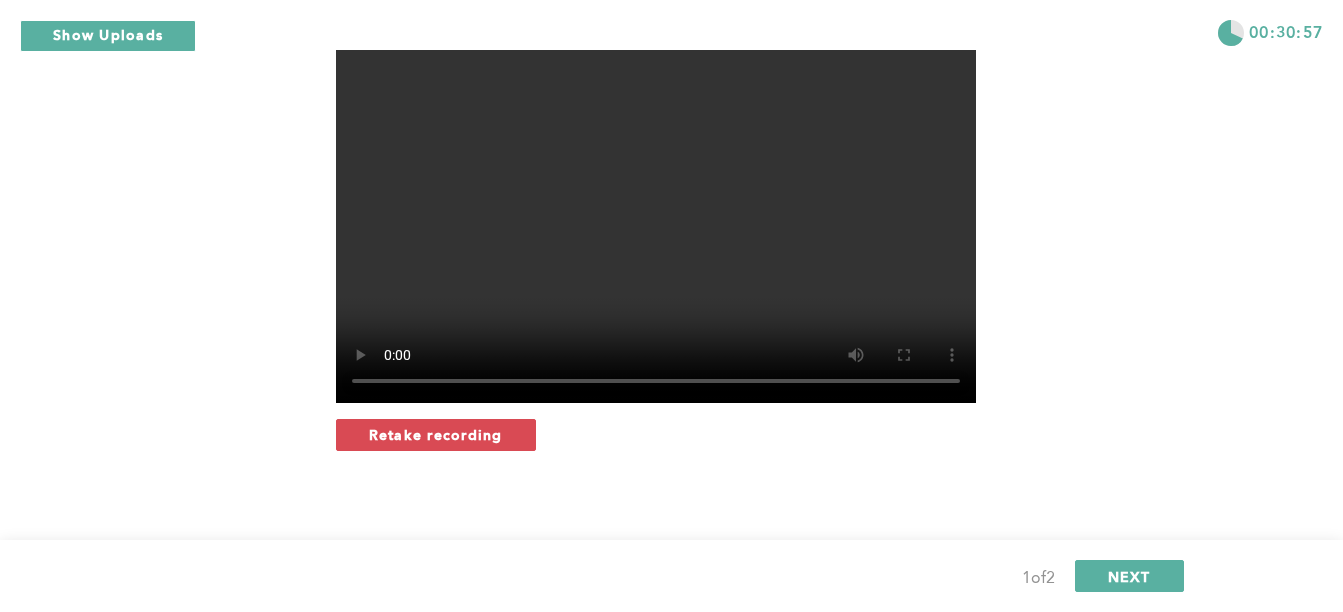 click on "00:30:57 Q1 Note:  You will answer two questions about this scenario: one recorded and one written. ﻿Context:  You’ve recently conducted a team review to address missed performance targets over the past month. During the review, one of your team members, Alex, gave you feedback, stating: "I feel like sometimes the goals you set for us aren’t realistic given the time and resources we have. I also think some of us are unclear on what’s expected. This makes it hard for us to deliver what’s needed." You acknowledge Alex’s feedback and commit to making improvements. In the meantime, you notice that Alex’s recent work has been below the standard you expect, and you need to address this issue constructively with him. Record a 3-5 minute video  to answer the following questions:  How would you respond to Alex’s feedback to show that you understand his concerns? Time Remaining: 5:16 Retake recording error placeholder 1  of  2 NEXT" at bounding box center (671, -84) 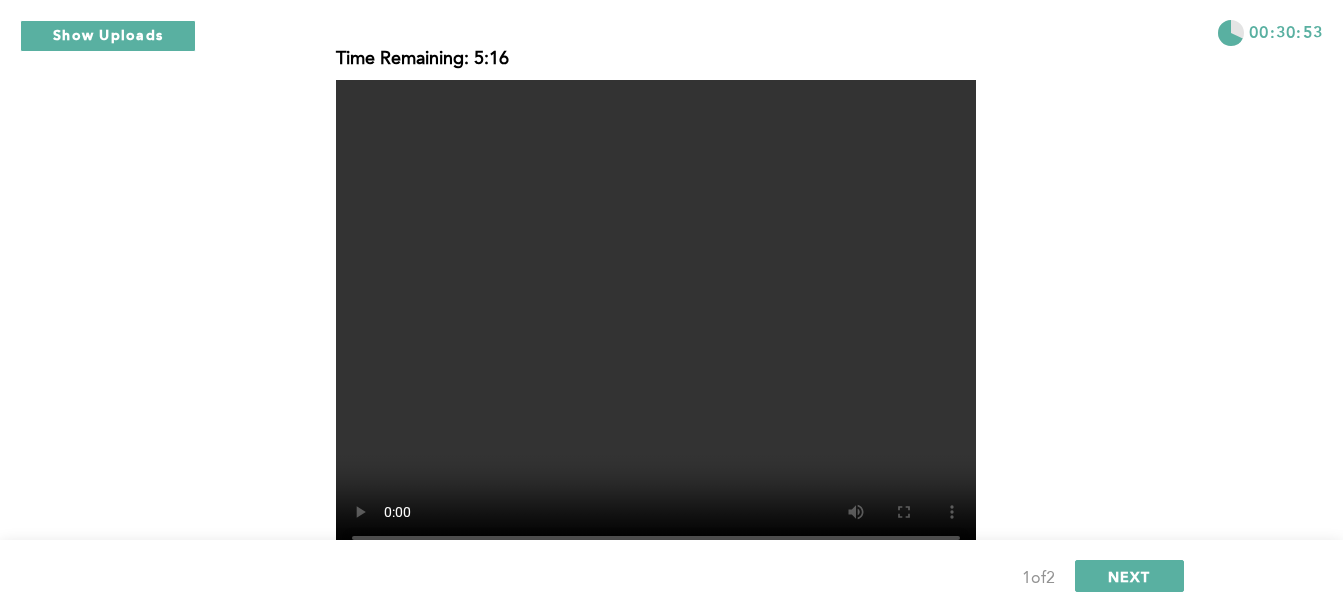 scroll, scrollTop: 647, scrollLeft: 0, axis: vertical 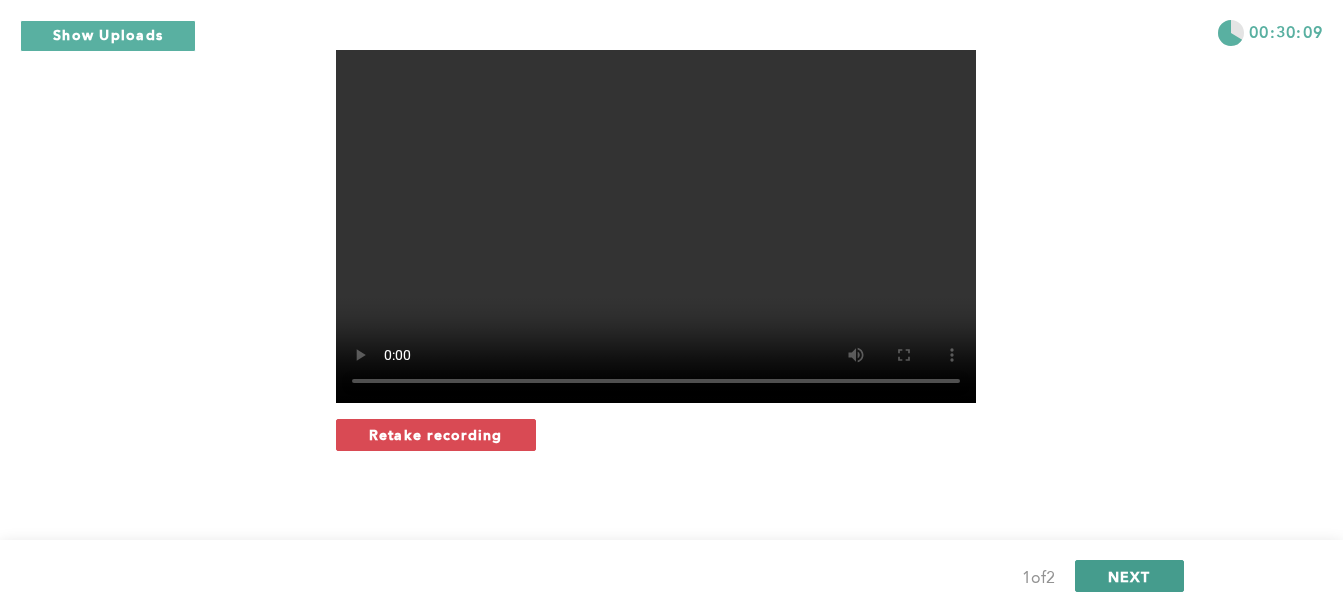 click on "NEXT" at bounding box center [1129, 576] 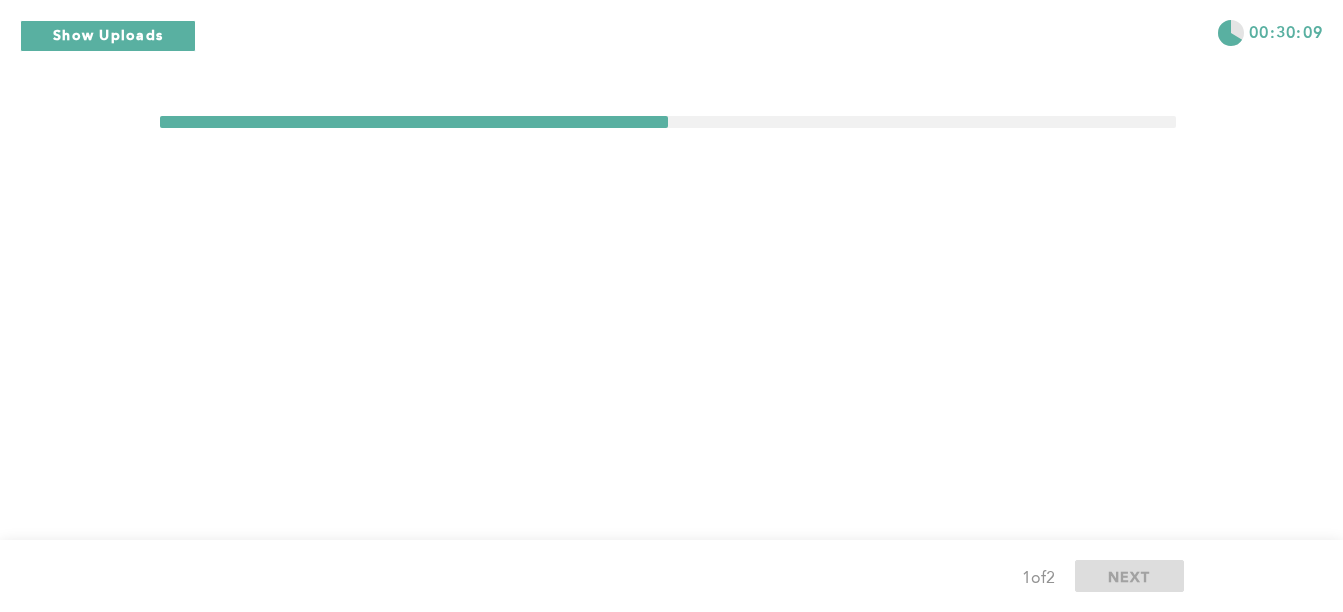 scroll, scrollTop: 0, scrollLeft: 0, axis: both 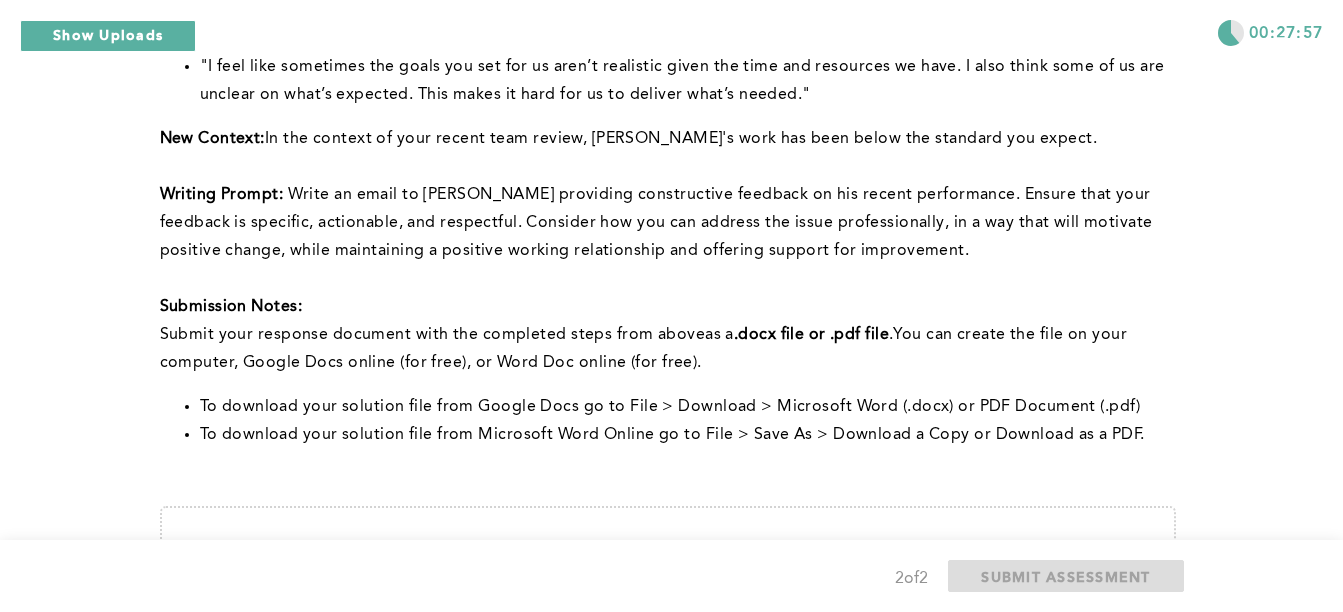 click on "00:27:57 Q2 This question is related to the previous.  Previous Context : You’ve recently conducted a team review to address missed performance targets over the past month. During the review, one of your team members, Alex, gave you feedback, stating: "I feel like sometimes the goals you set for us aren’t realistic given the time and resources we have. I also think some of us are unclear on what’s expected. This makes it hard for us to deliver what’s needed." New Context:  In the context of your recent team review, Alex's work has been below the standard you expect.  Writing Prompt:    Write an email to Alex   providing constructive feedback on his recent performance. Ensure that your feedback is specific, actionable, and respectful. Consider how you can address the issue professionally, in a way that will motivate positive change, while maintaining a positive working relationship and offering support for improvement. Submission Notes: ﻿Submit your response document   as a  .docx file or .pdf file" at bounding box center (671, 289) 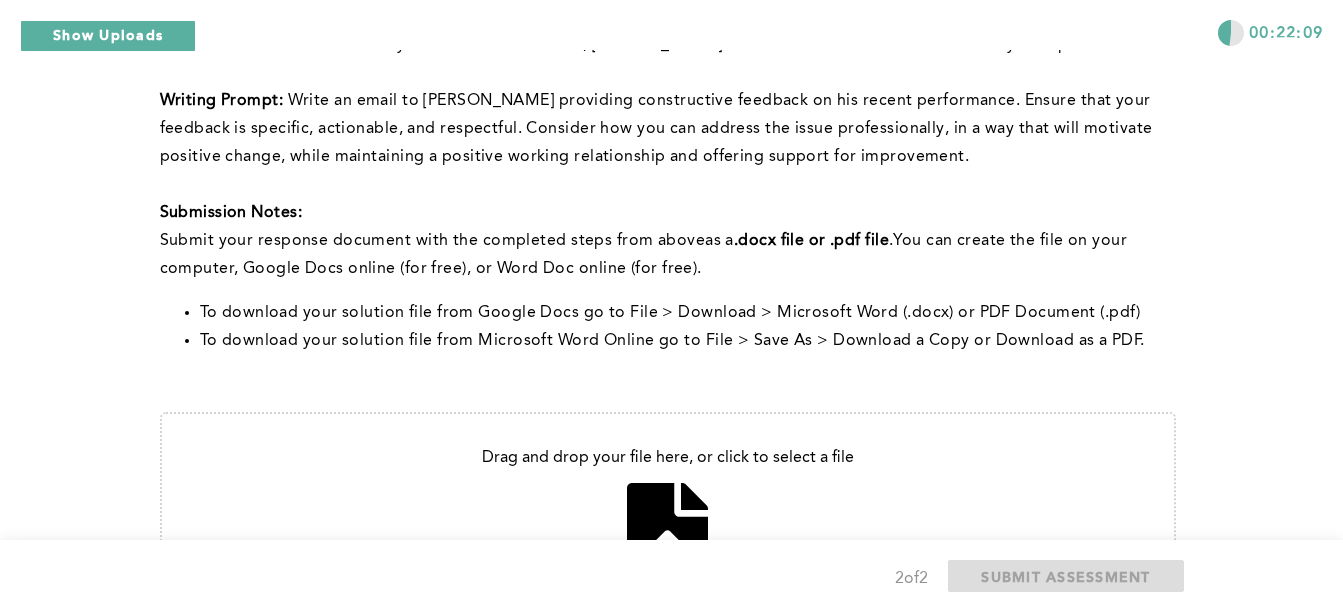 scroll, scrollTop: 427, scrollLeft: 0, axis: vertical 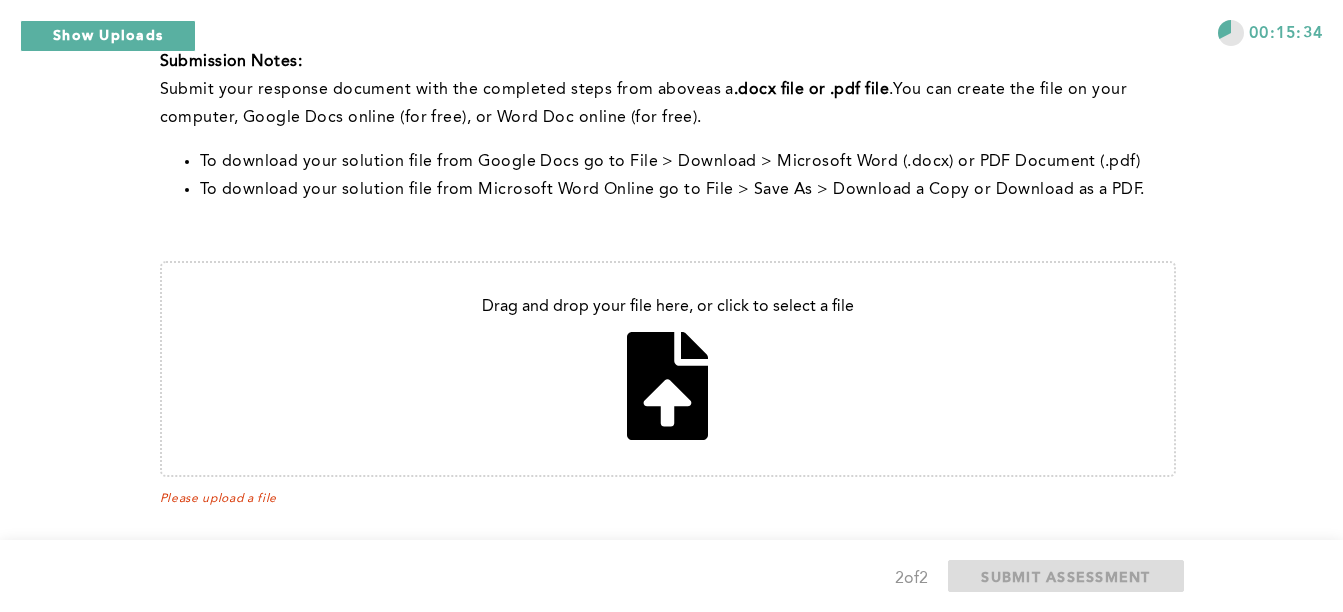 click at bounding box center [668, 369] 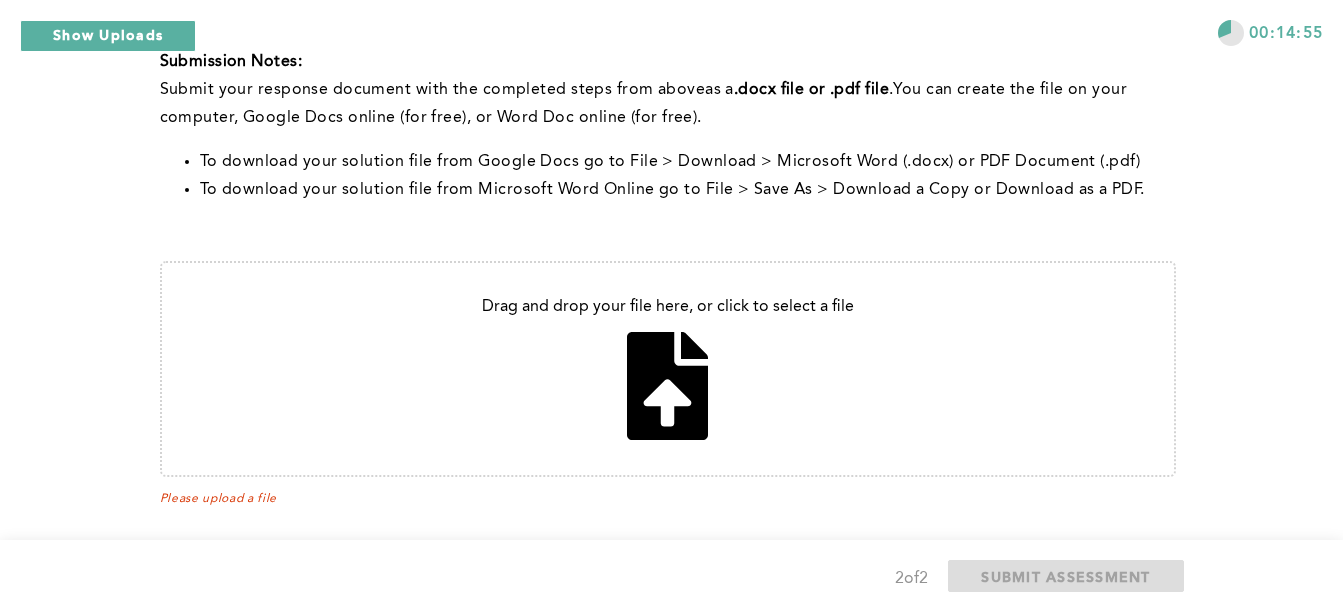 type on "C:\fakepath\Untitled document.pdf" 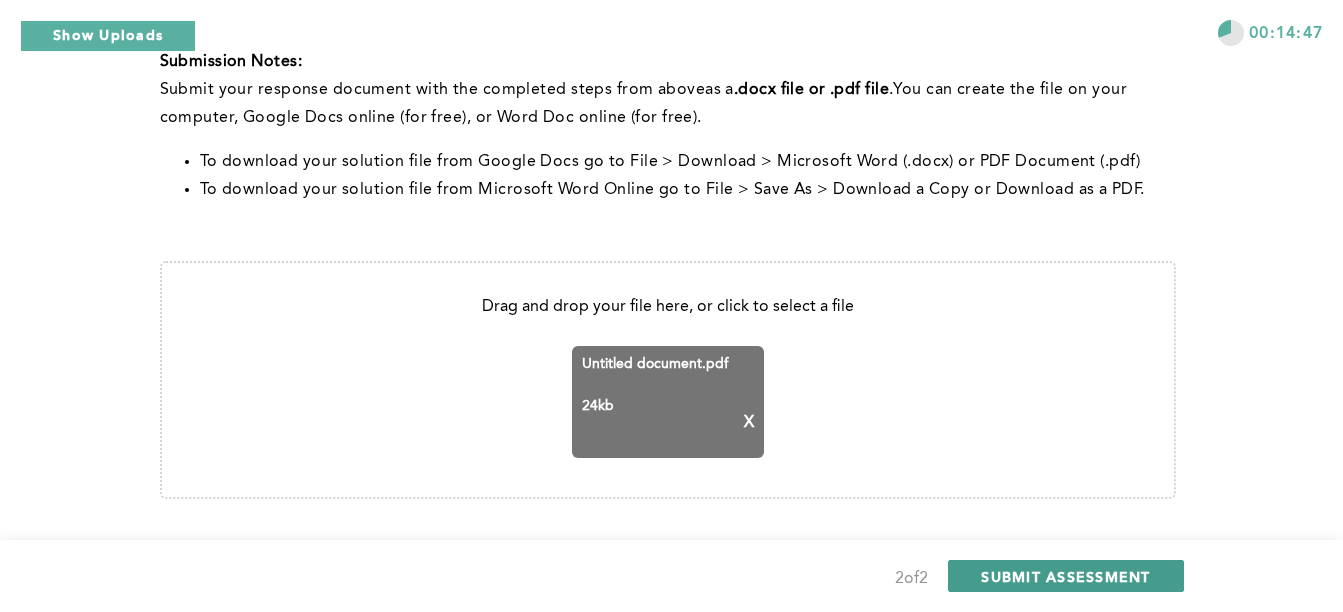 click on "SUBMIT ASSESSMENT" at bounding box center [1065, 576] 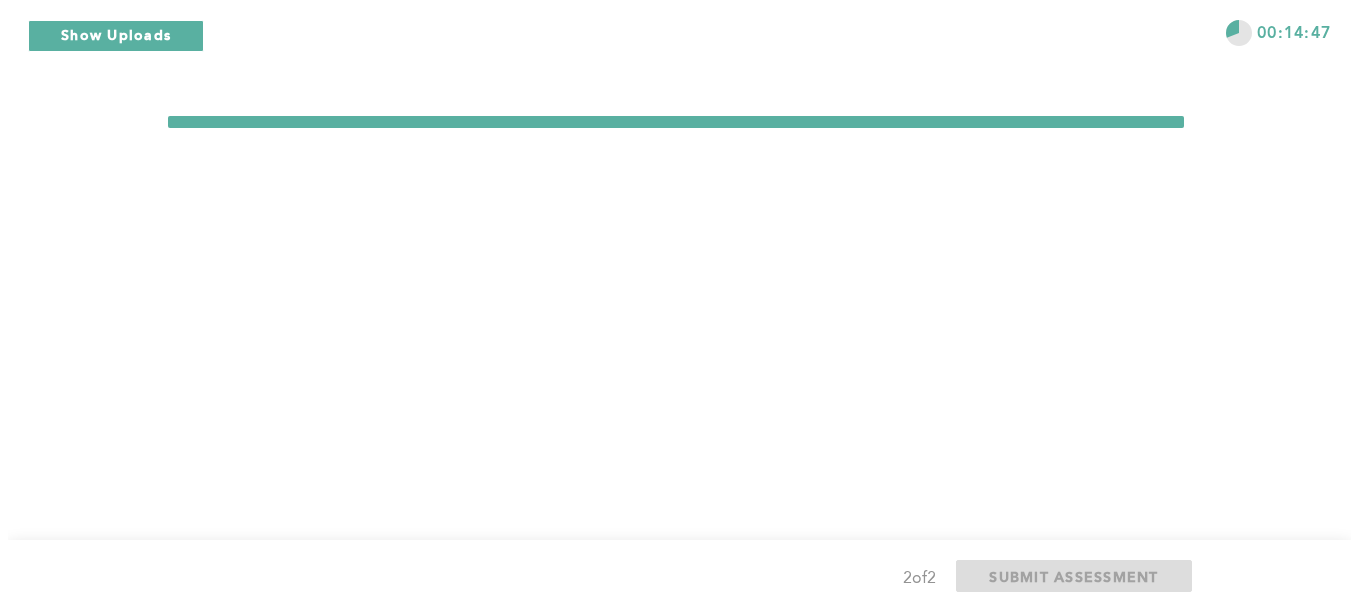 scroll, scrollTop: 0, scrollLeft: 0, axis: both 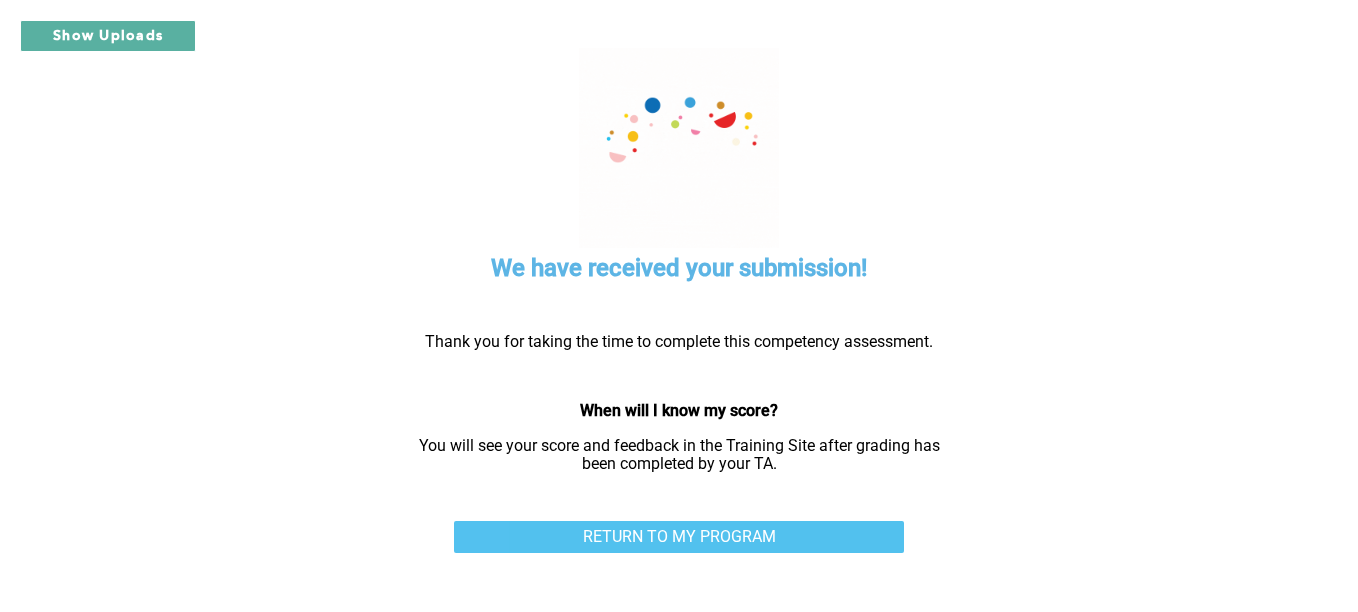 click on "RETURN TO MY PROGRAM" at bounding box center (679, 537) 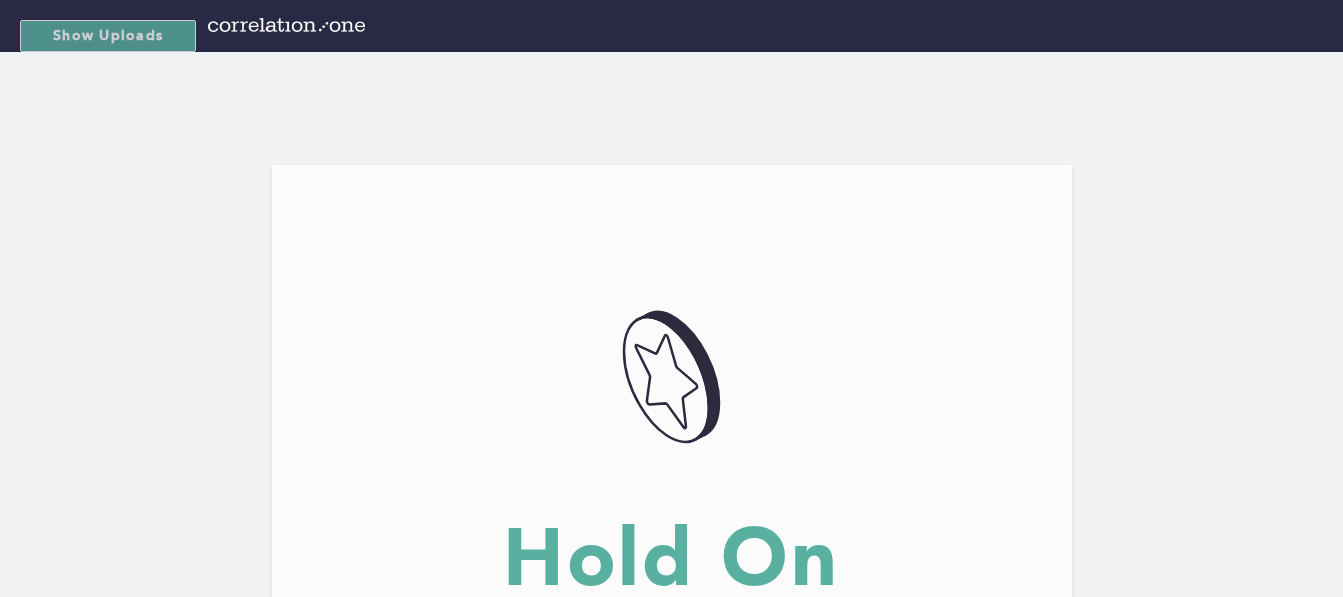 scroll, scrollTop: 0, scrollLeft: 0, axis: both 